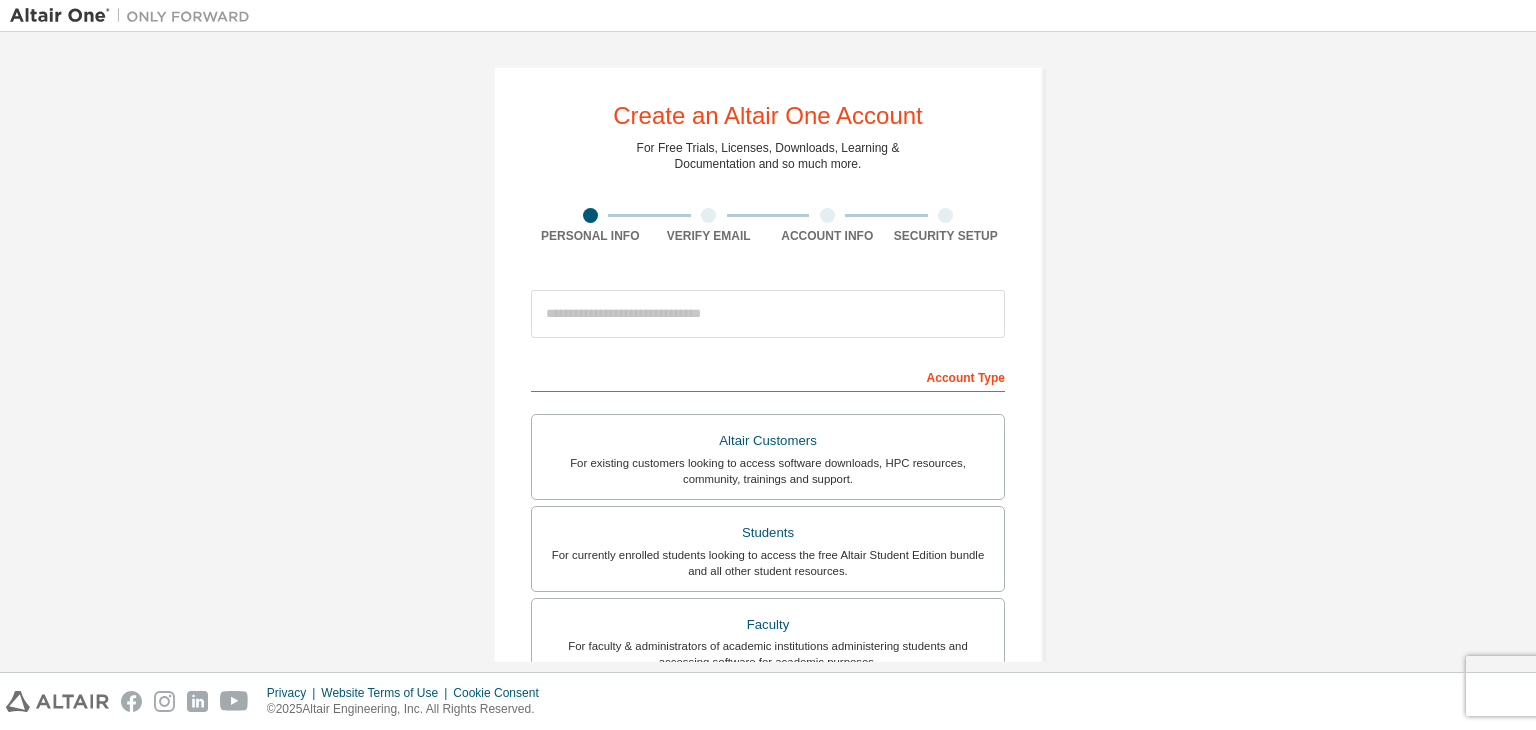 scroll, scrollTop: 0, scrollLeft: 0, axis: both 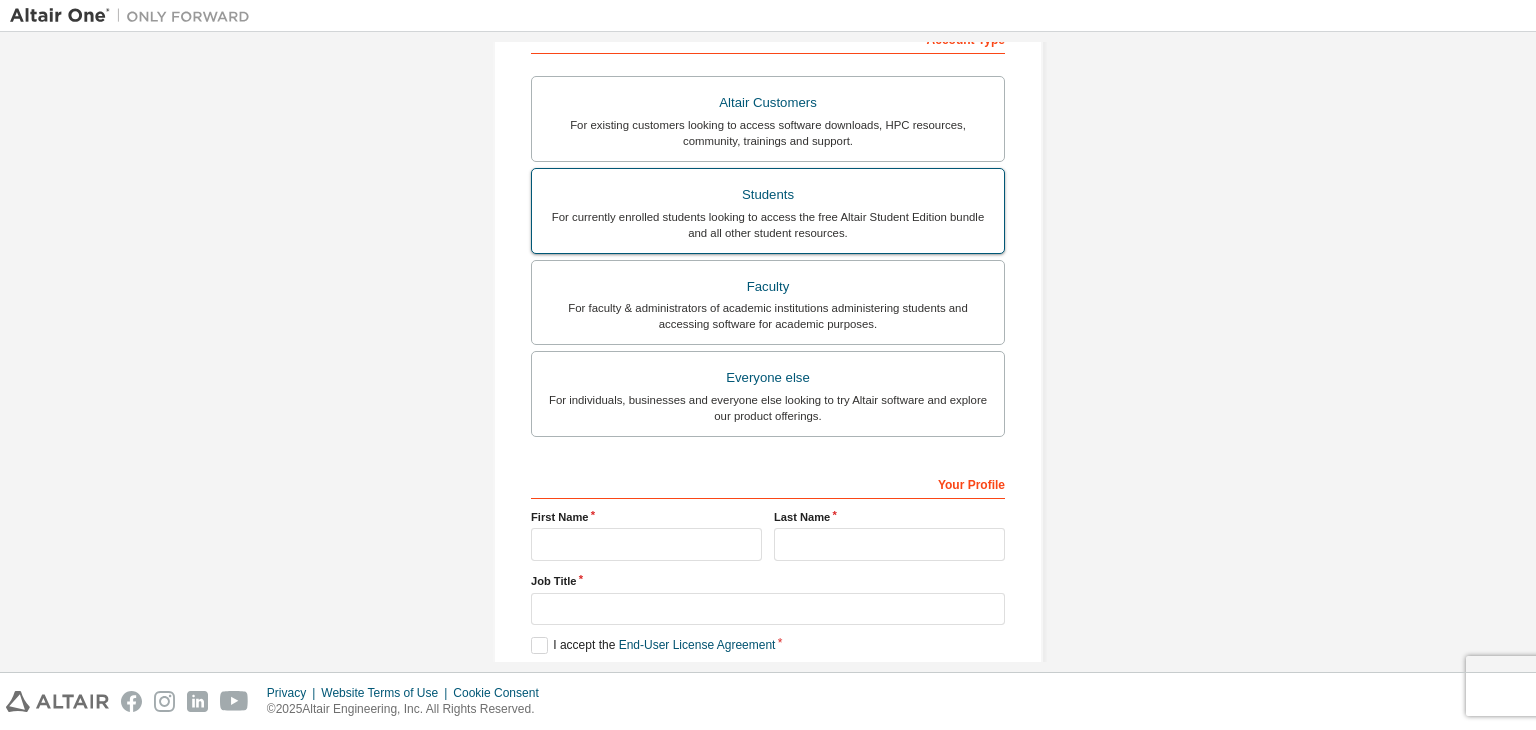 click on "For currently enrolled students looking to access the free Altair Student Edition bundle and all other student resources." at bounding box center (768, 225) 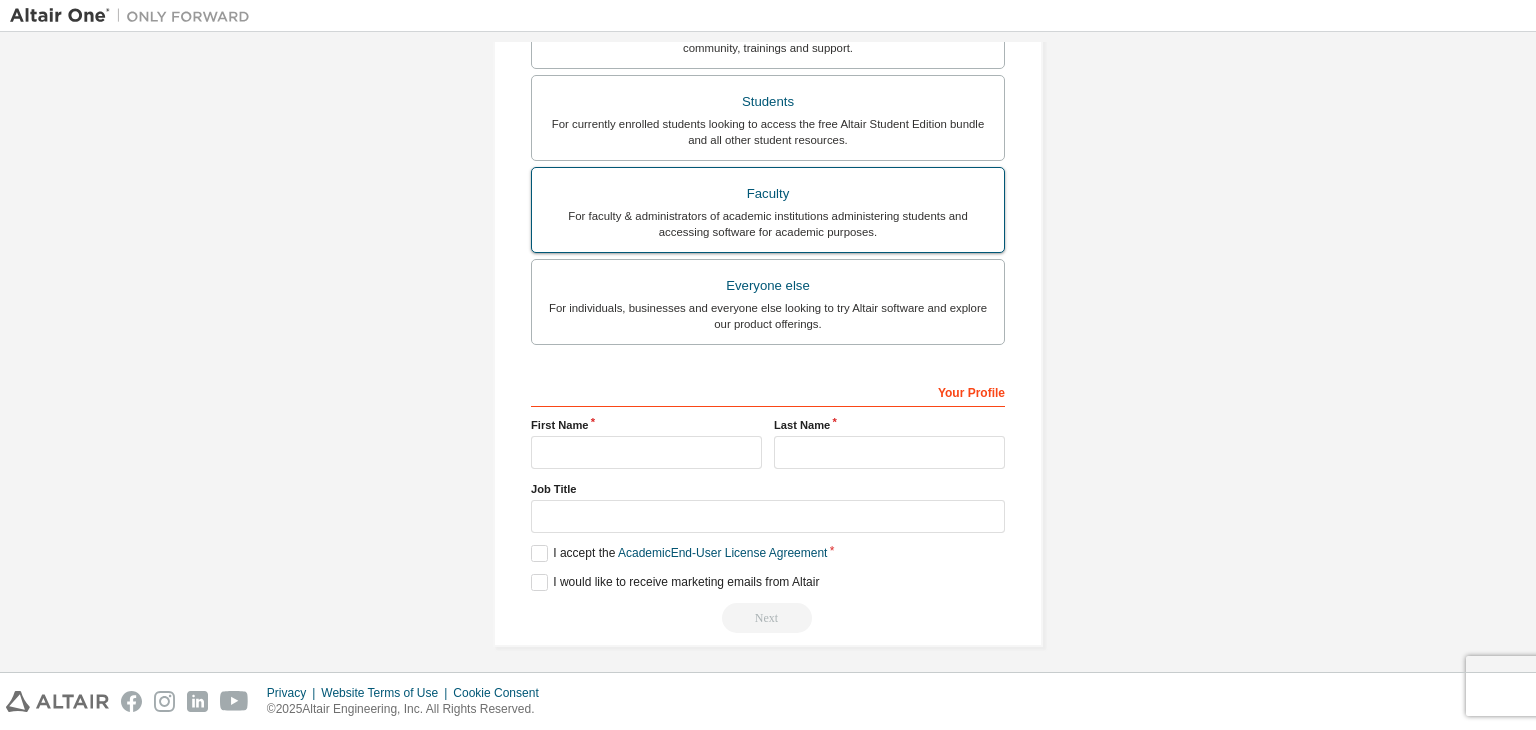 scroll, scrollTop: 487, scrollLeft: 0, axis: vertical 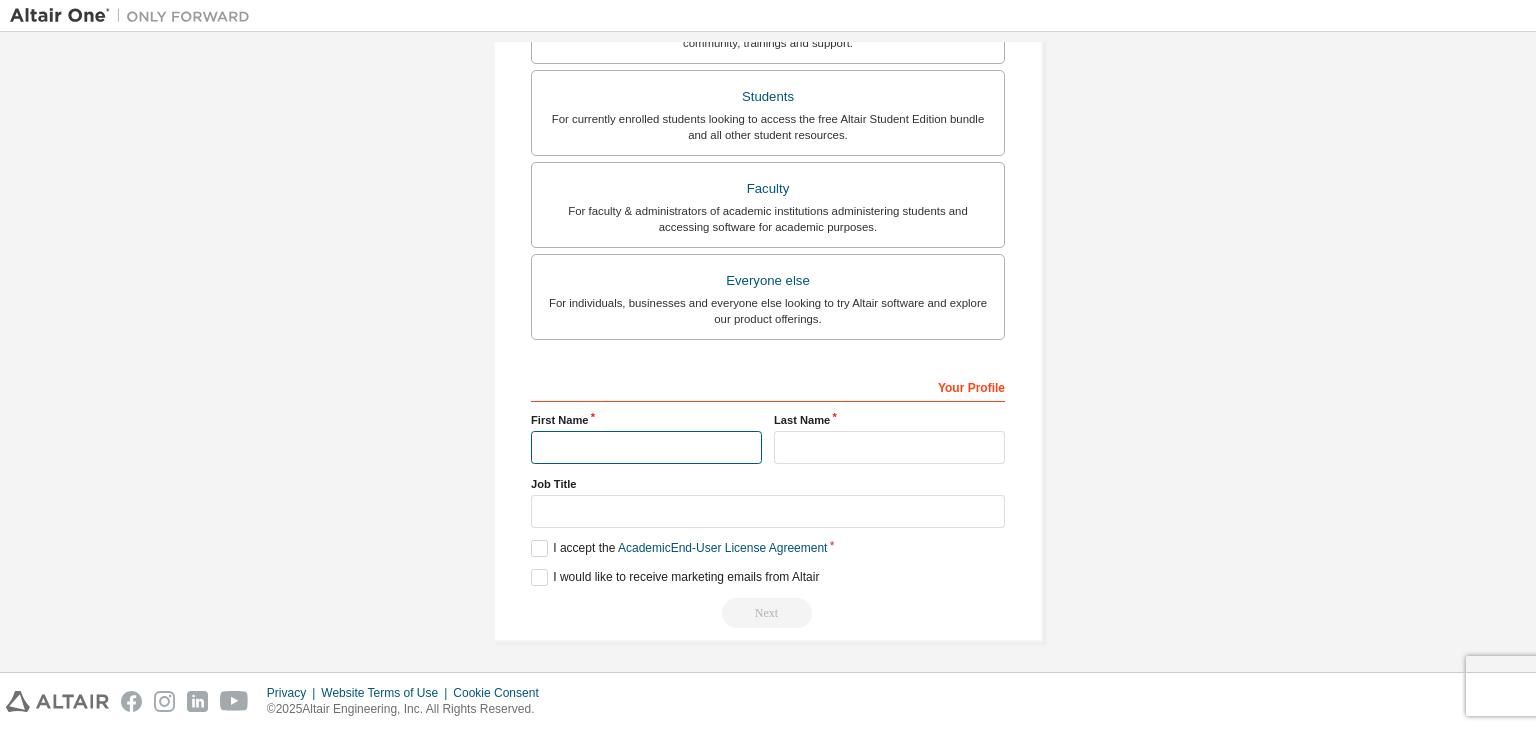 click at bounding box center [646, 447] 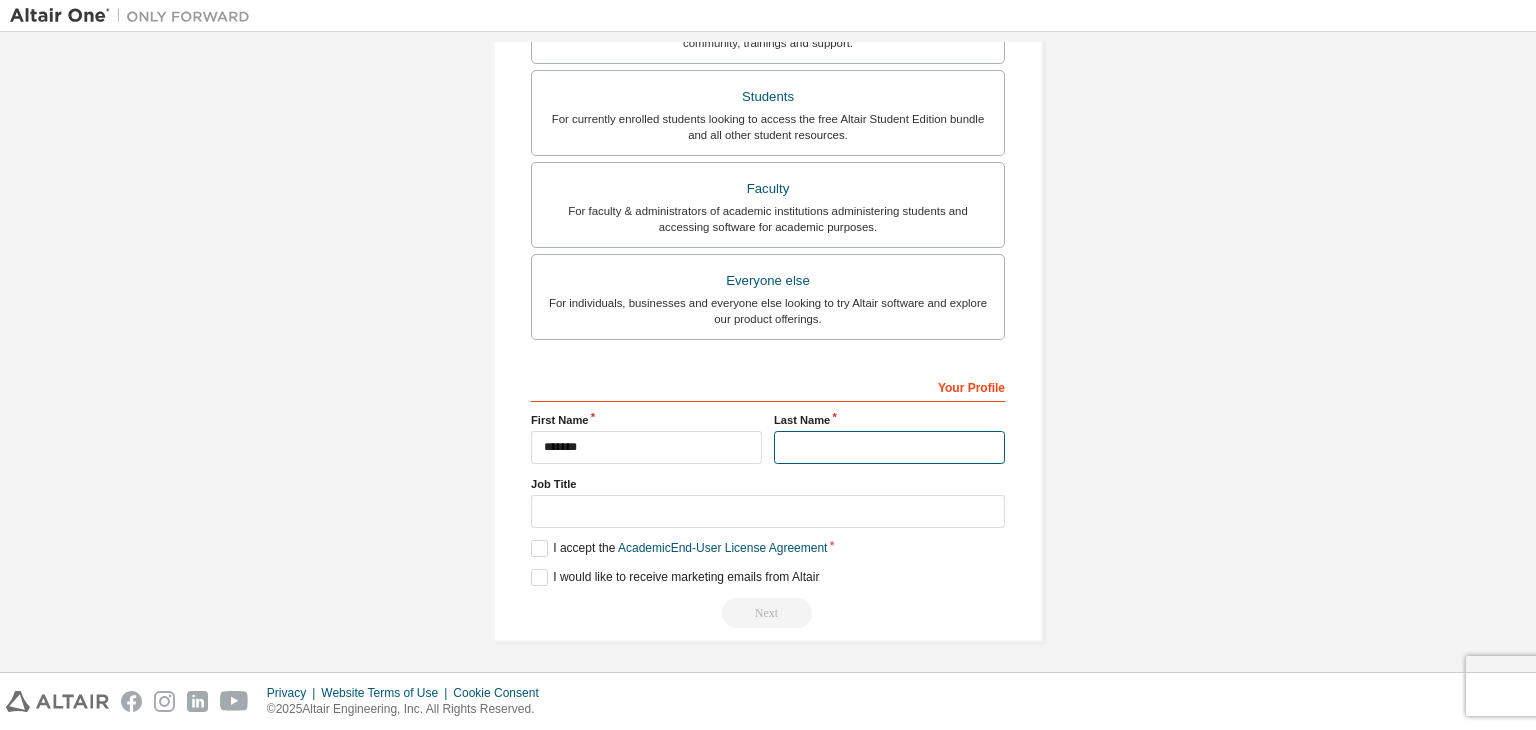 click at bounding box center (889, 447) 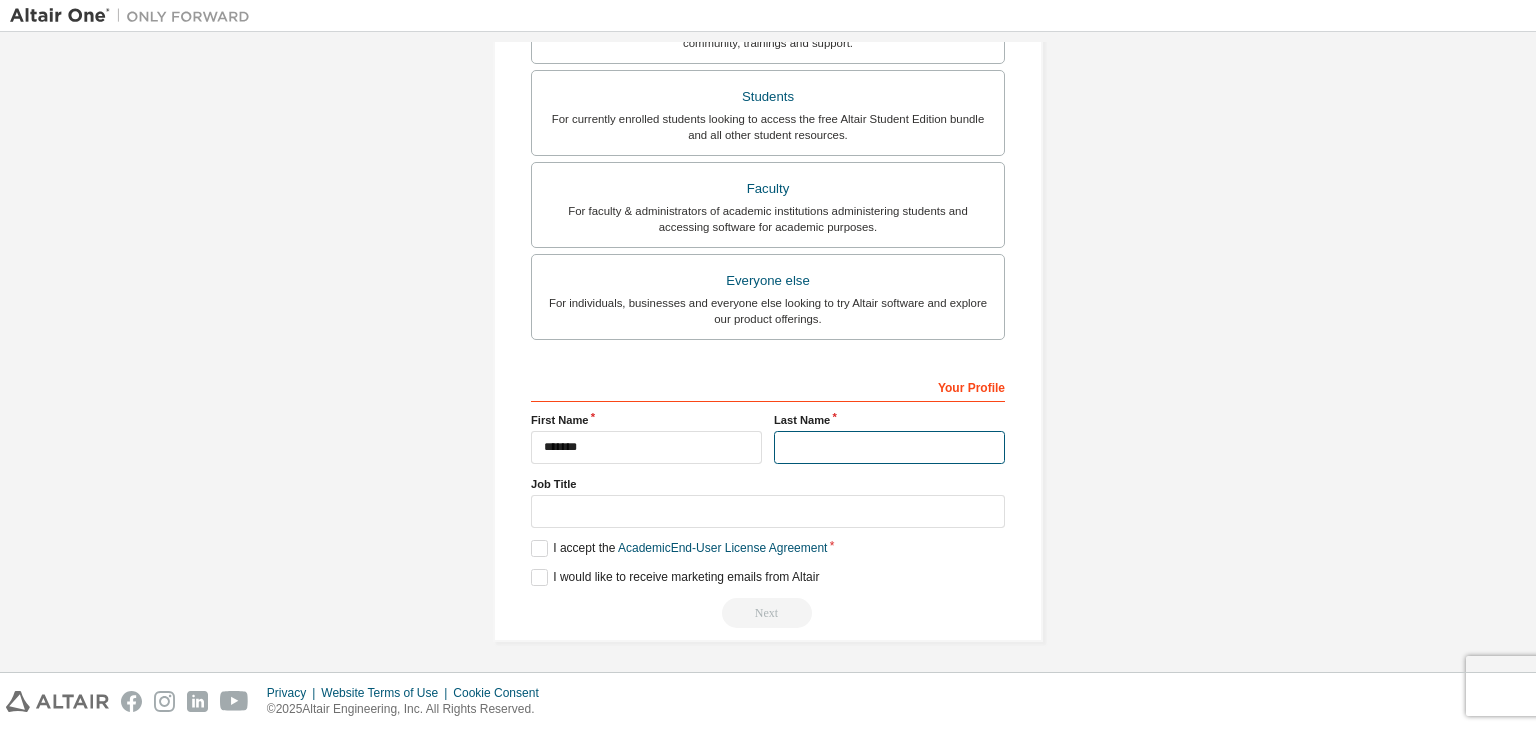 type on "*******" 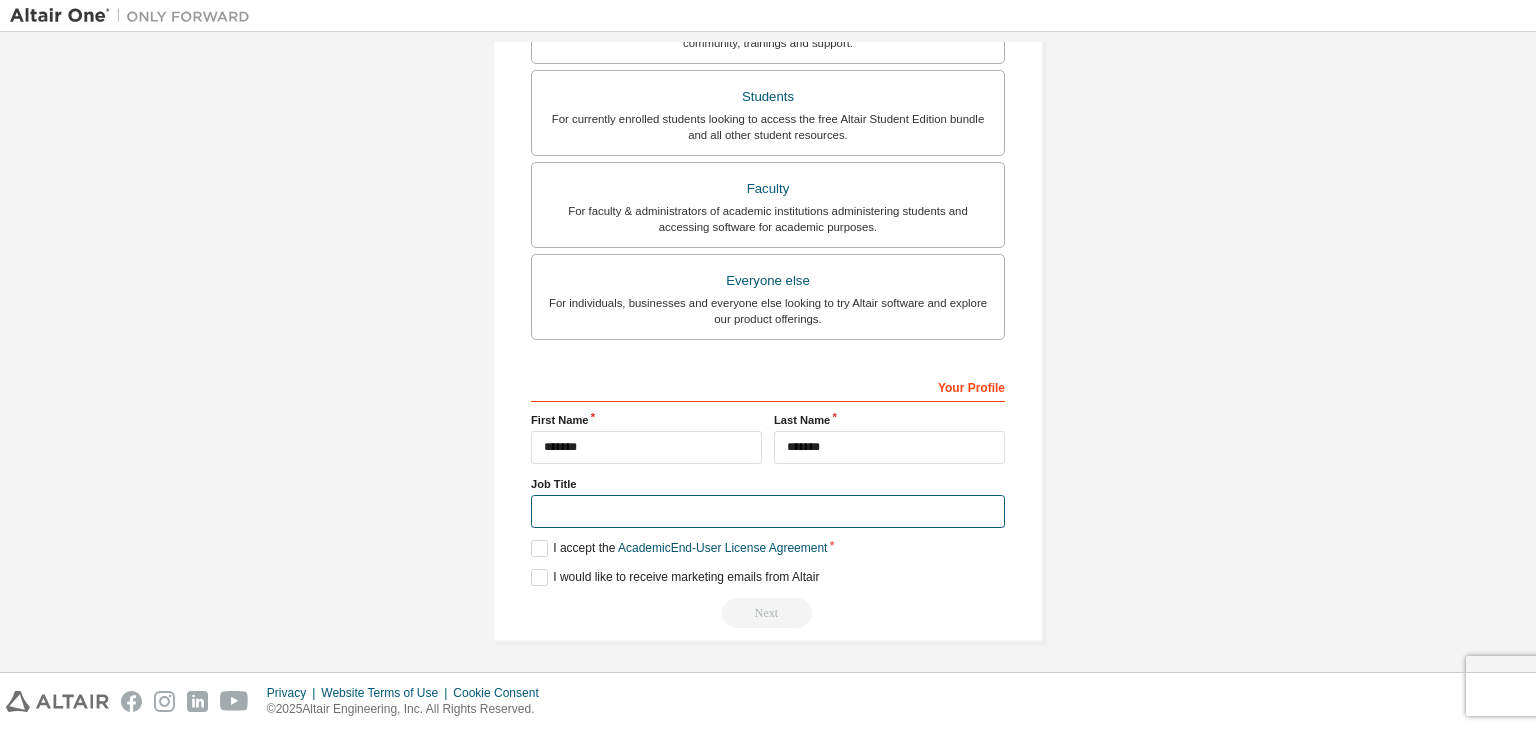 click at bounding box center [768, 511] 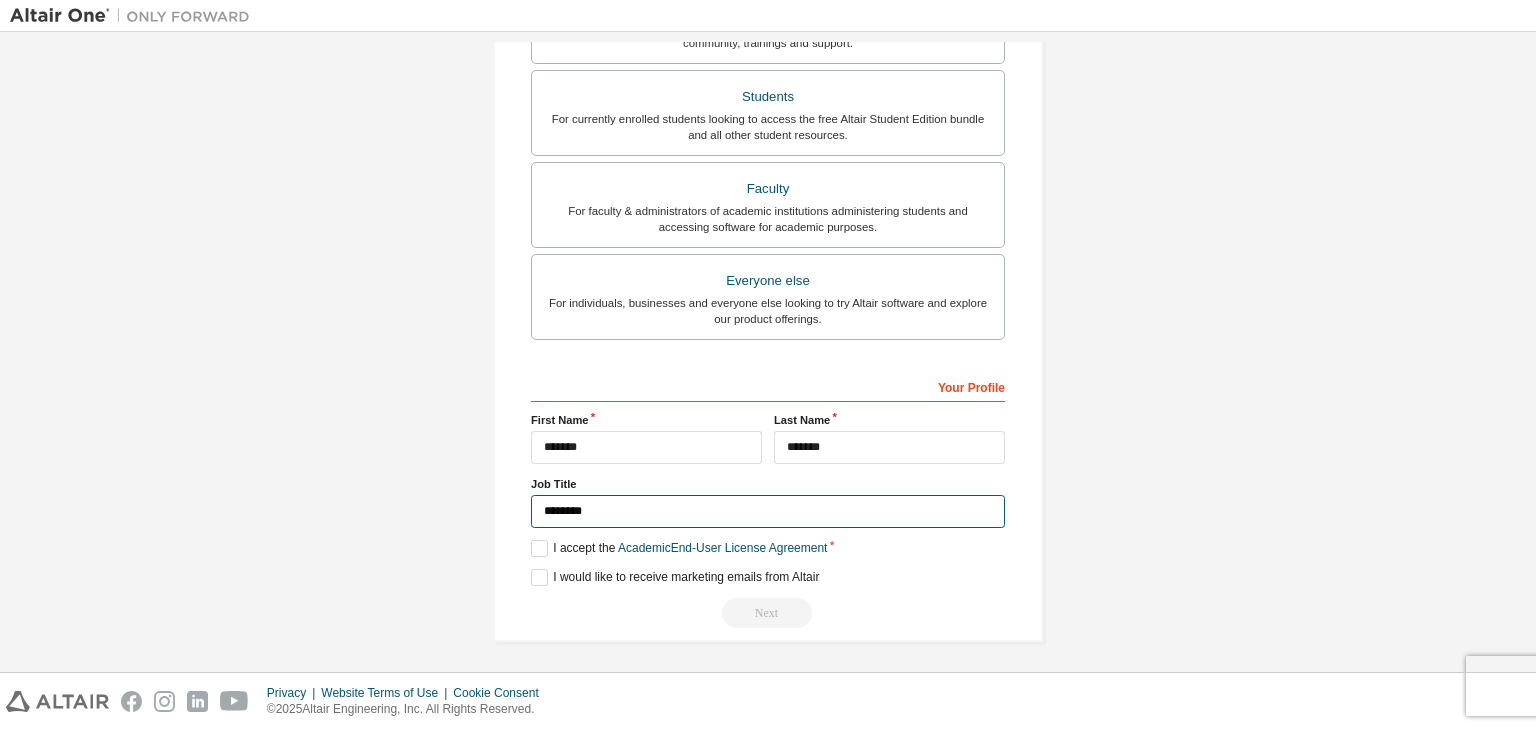 type on "********" 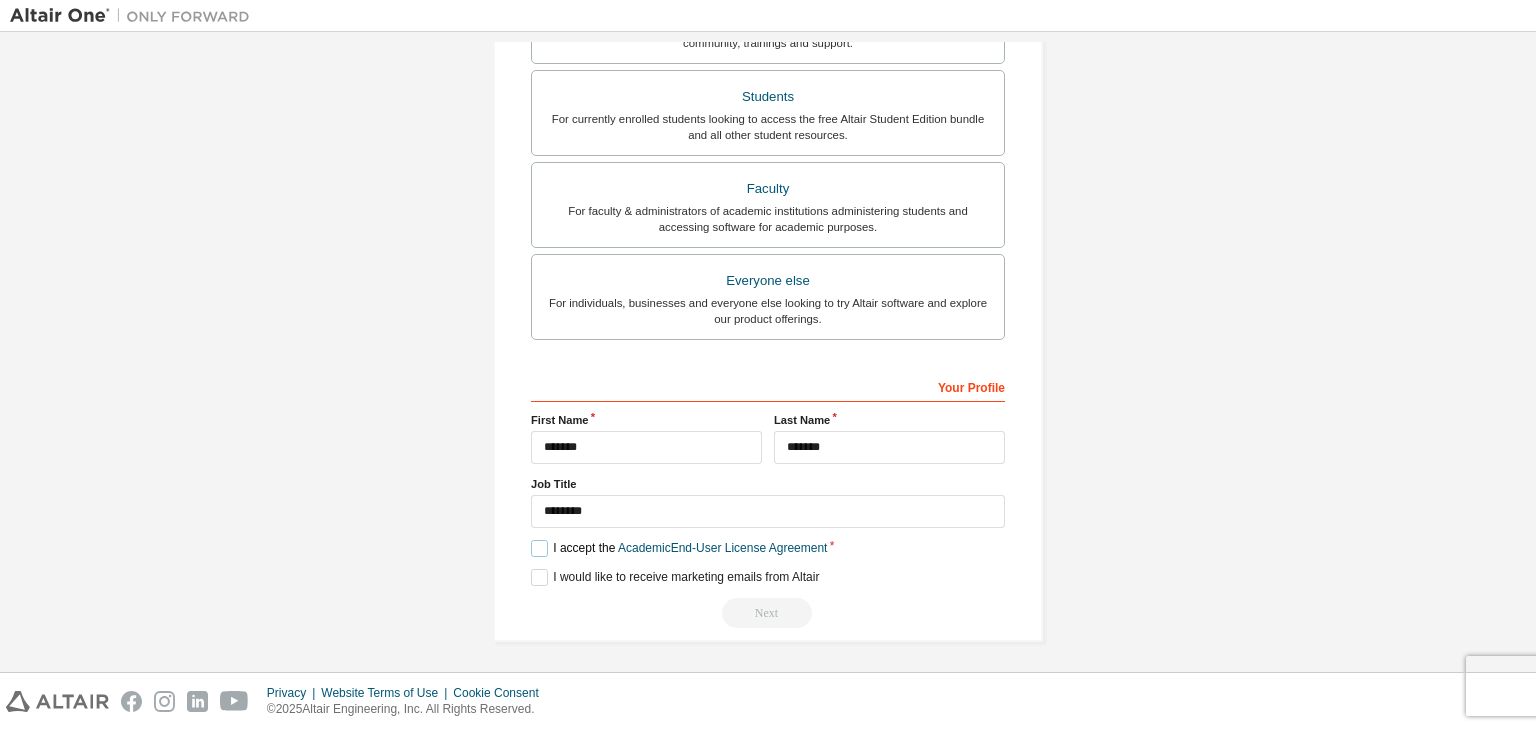 click on "I accept the   Academic   End-User License Agreement" at bounding box center (679, 548) 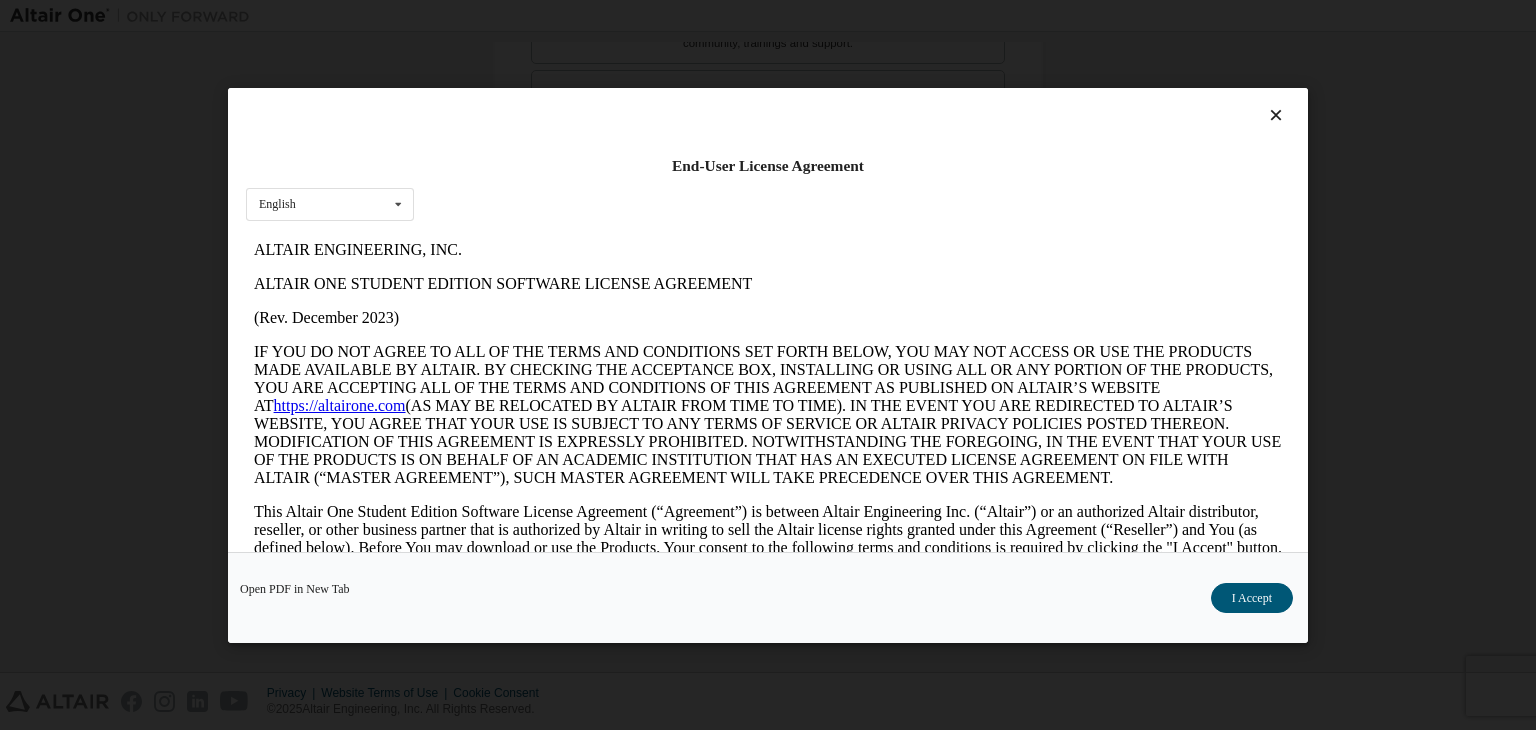 scroll, scrollTop: 0, scrollLeft: 0, axis: both 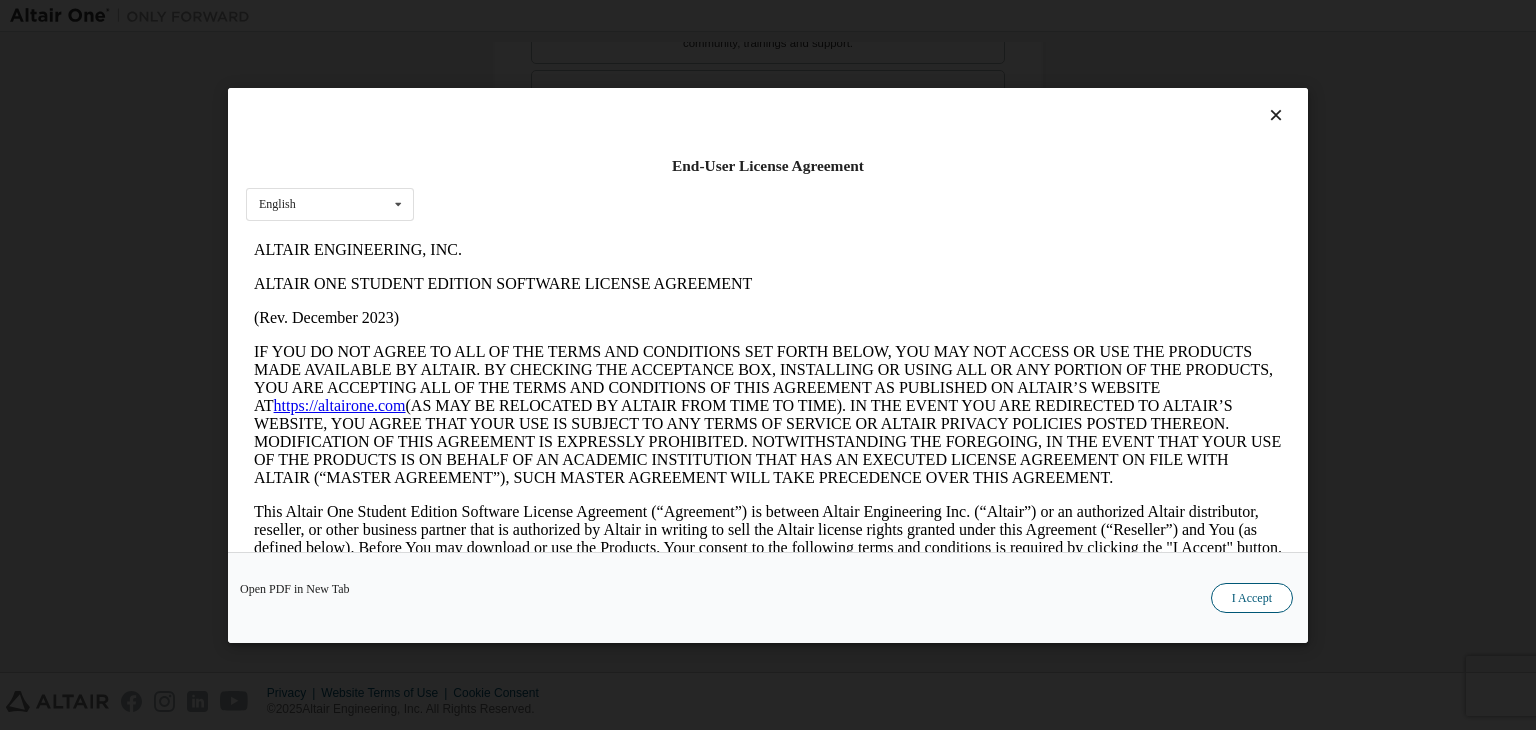 click on "I Accept" at bounding box center [1252, 598] 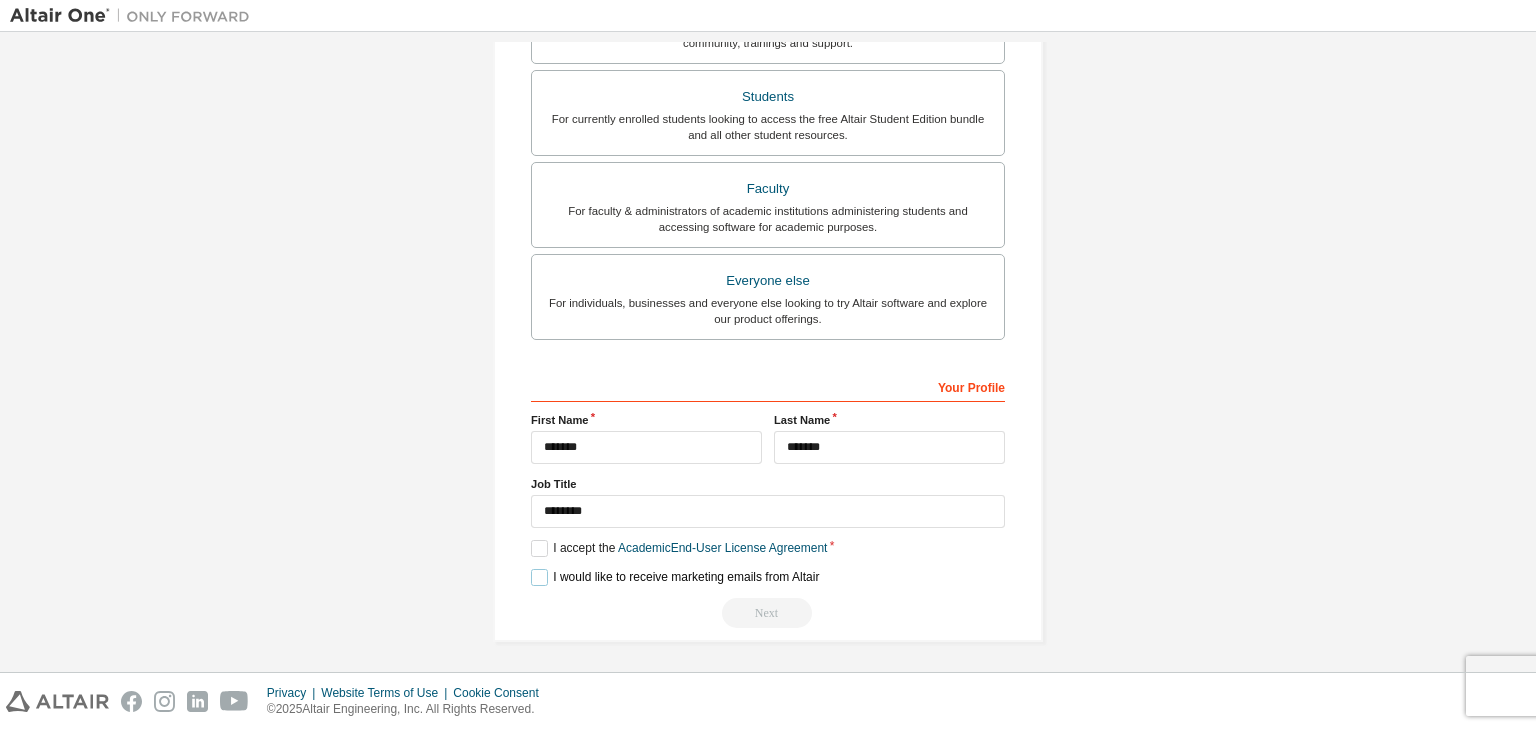 click on "I would like to receive marketing emails from Altair" at bounding box center [675, 577] 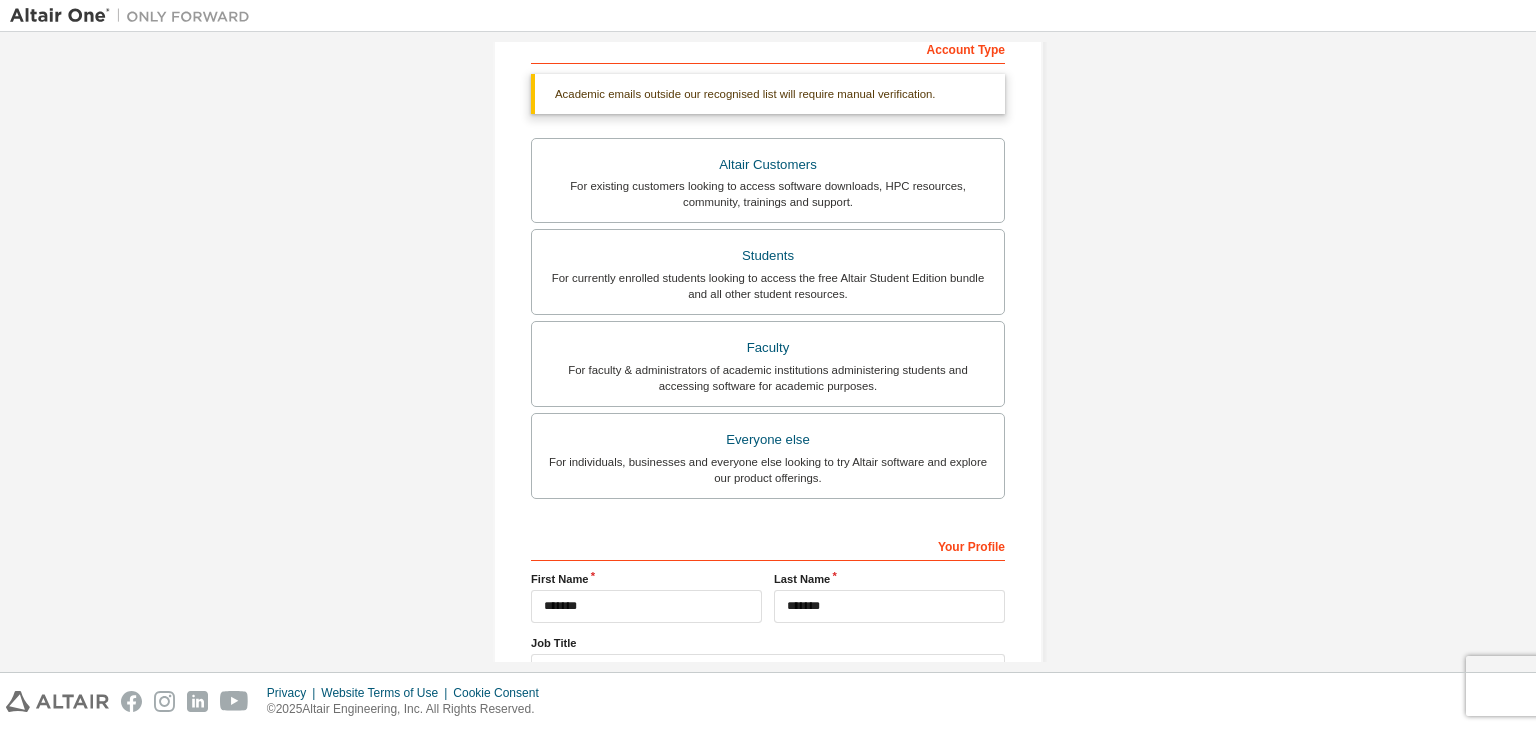 scroll, scrollTop: 180, scrollLeft: 0, axis: vertical 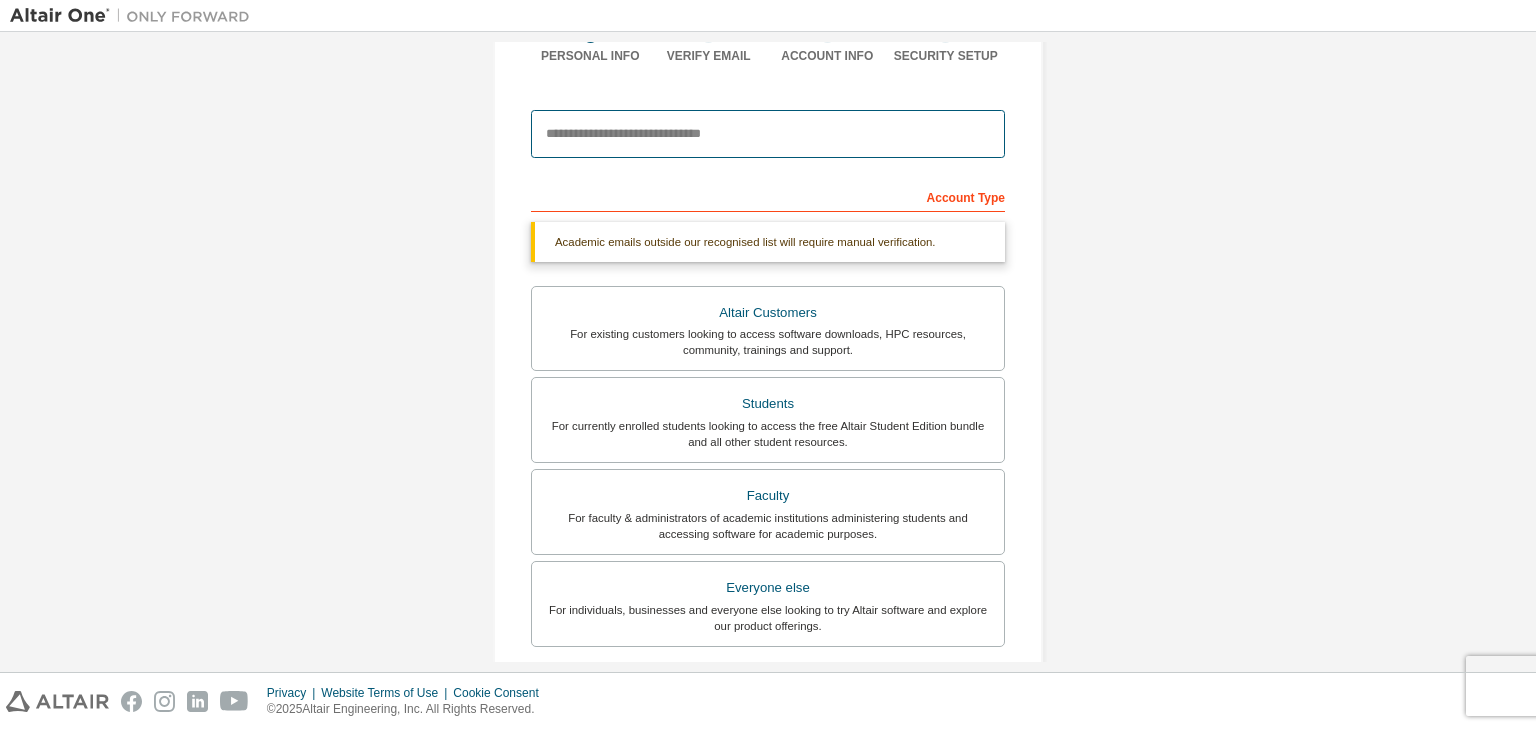 click at bounding box center (768, 134) 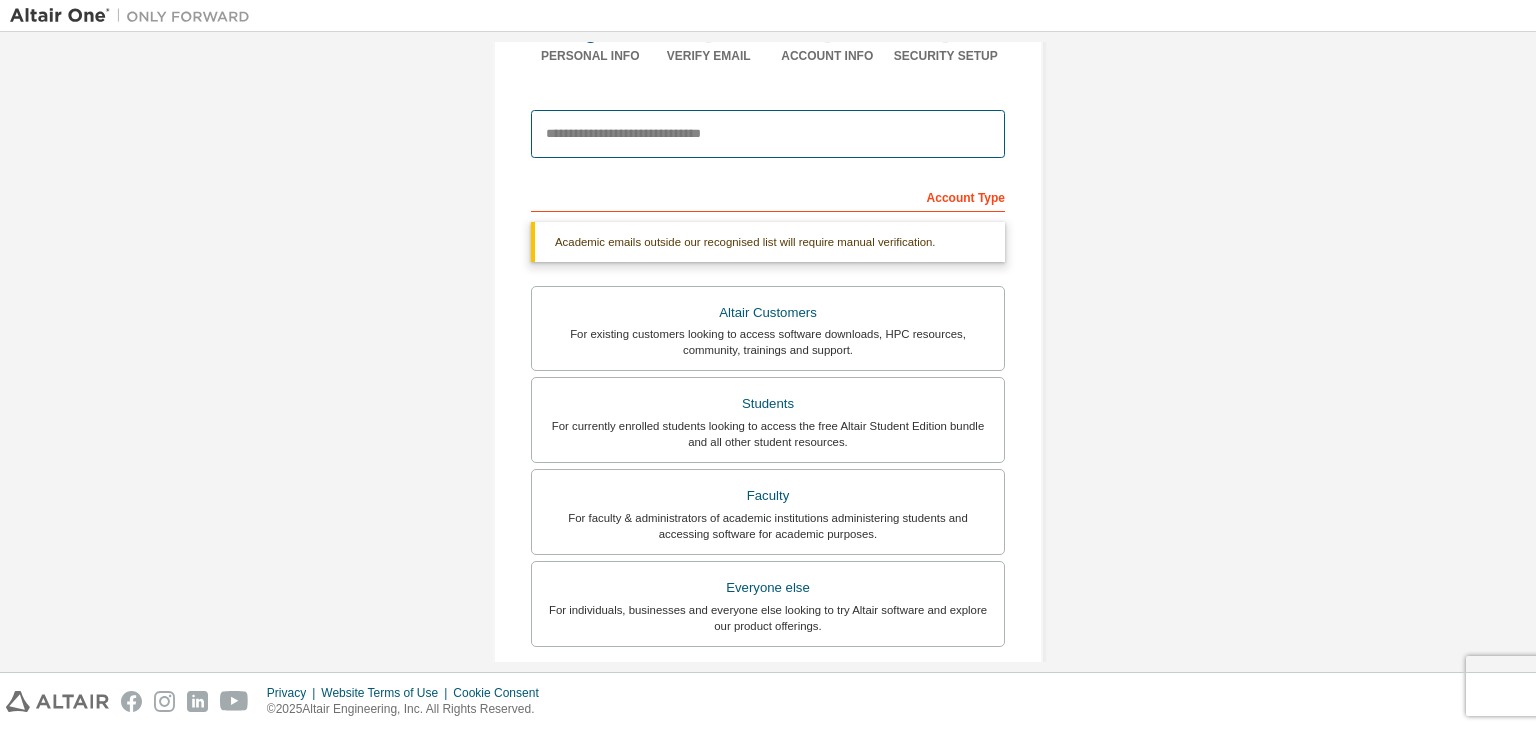 type on "**********" 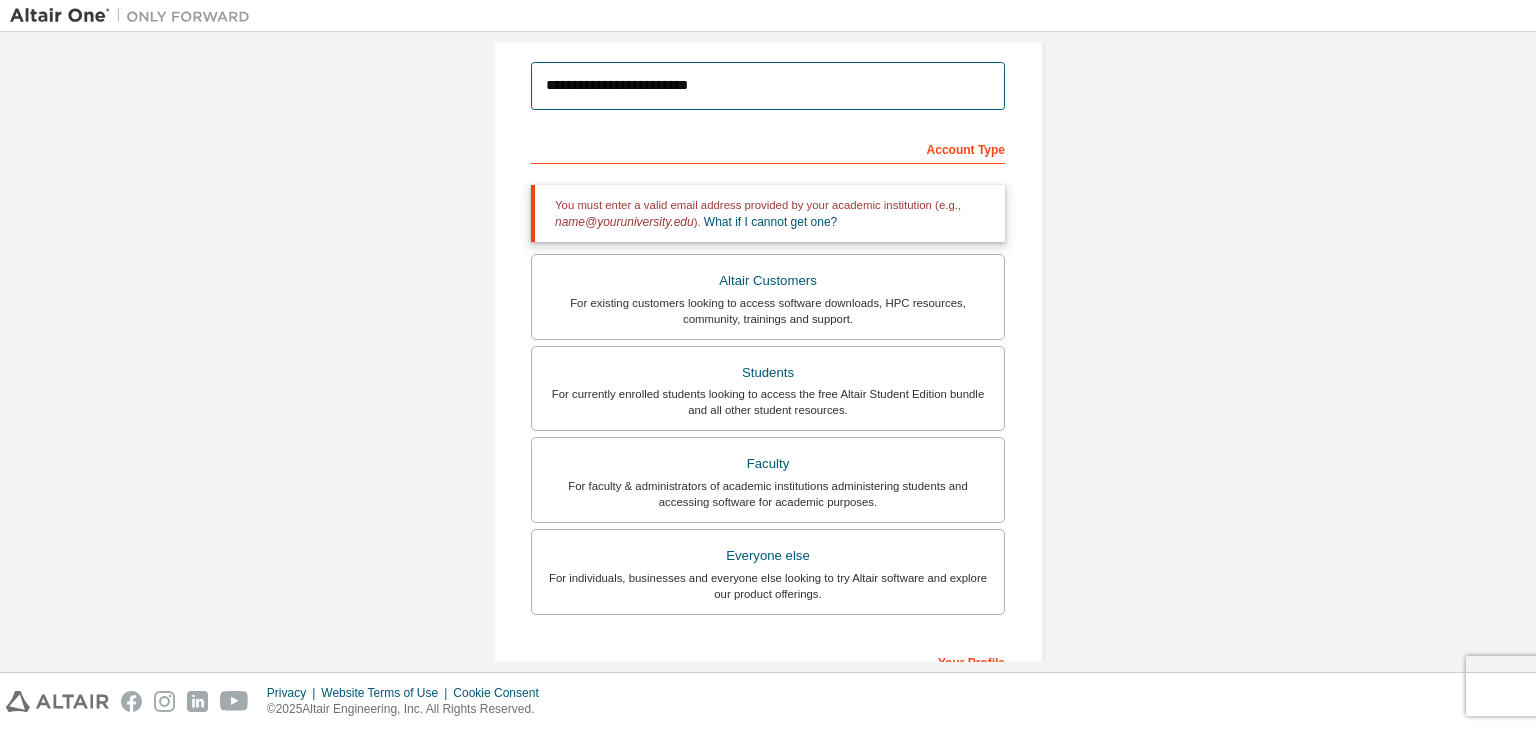 scroll, scrollTop: 234, scrollLeft: 0, axis: vertical 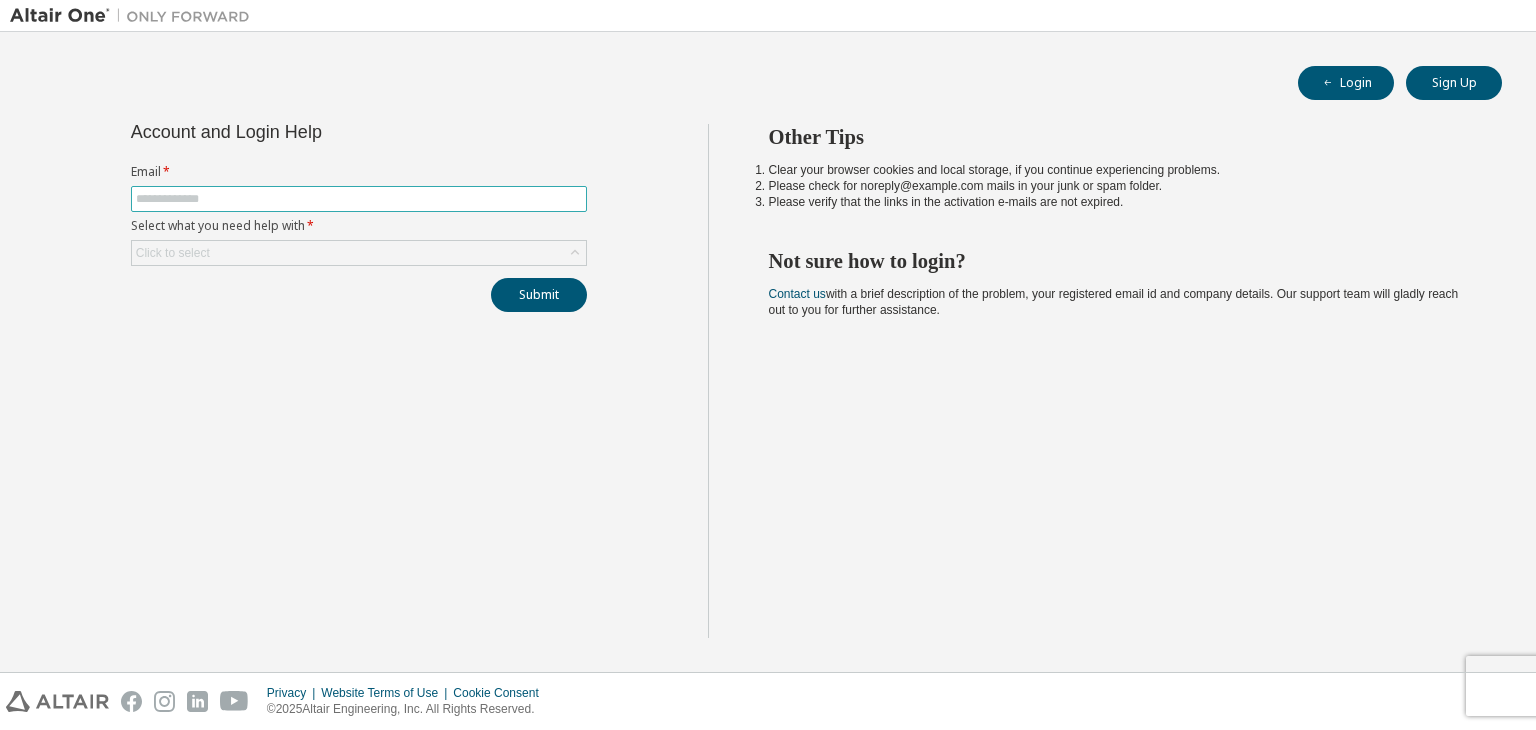 click at bounding box center (359, 199) 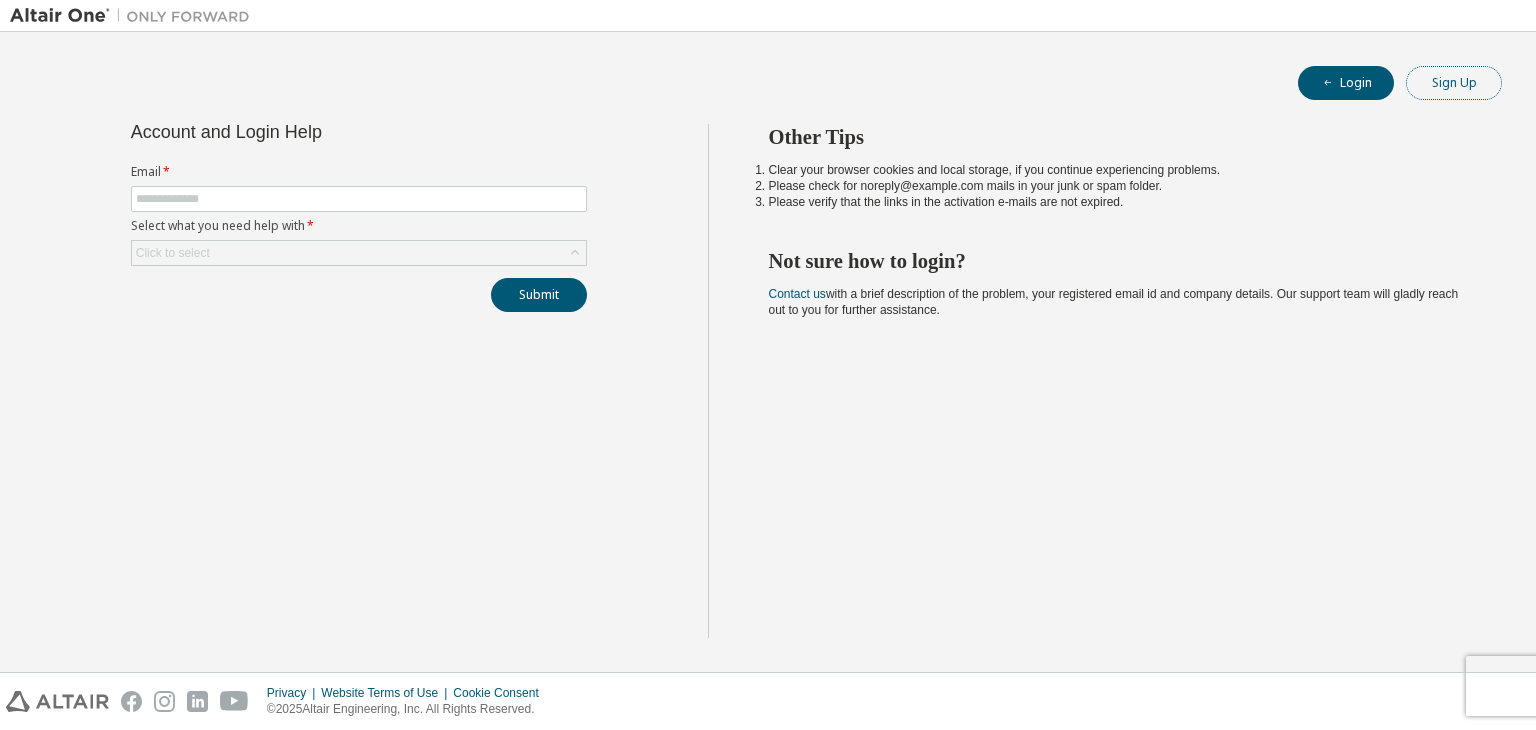 click on "Sign Up" at bounding box center (1454, 83) 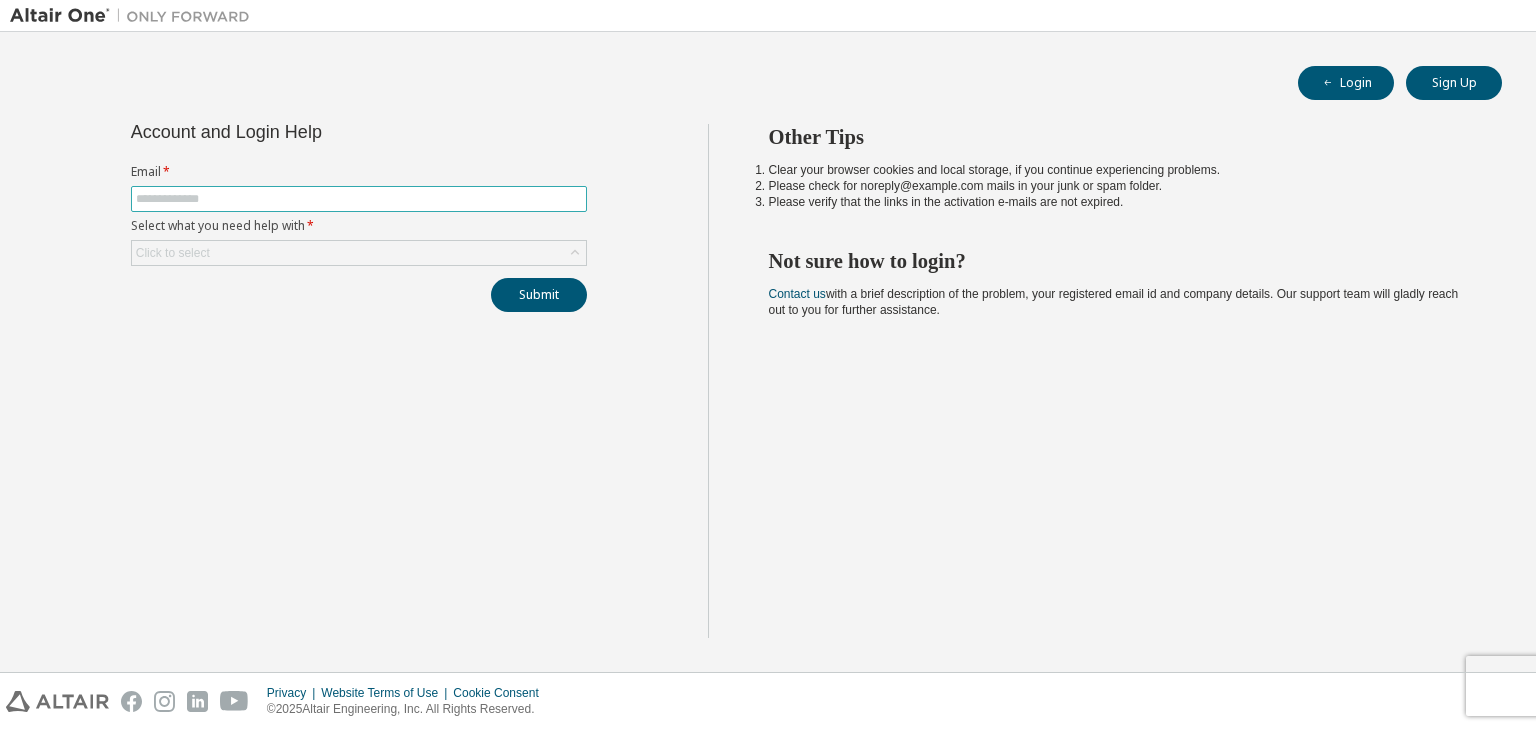 click at bounding box center [359, 199] 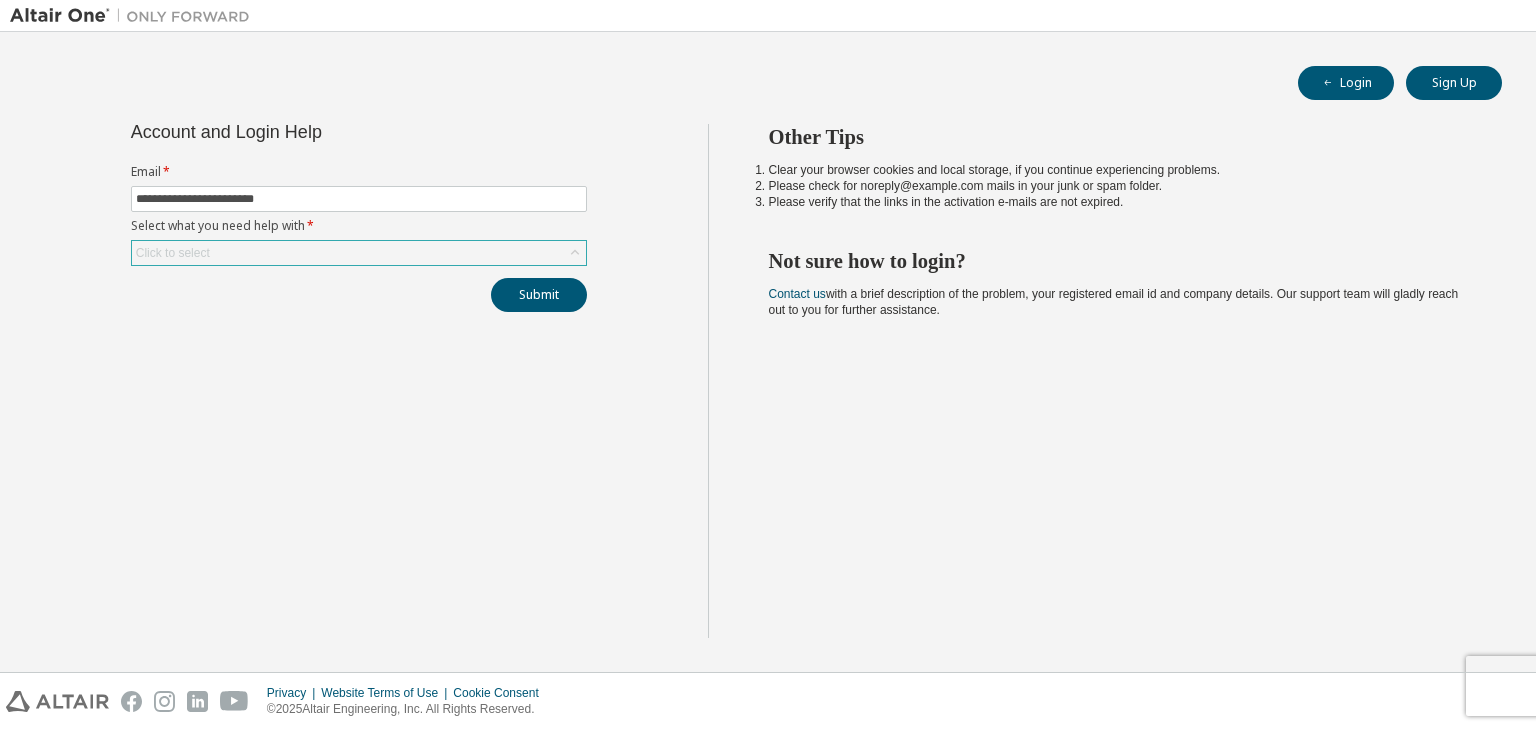 click on "Click to select" at bounding box center (359, 253) 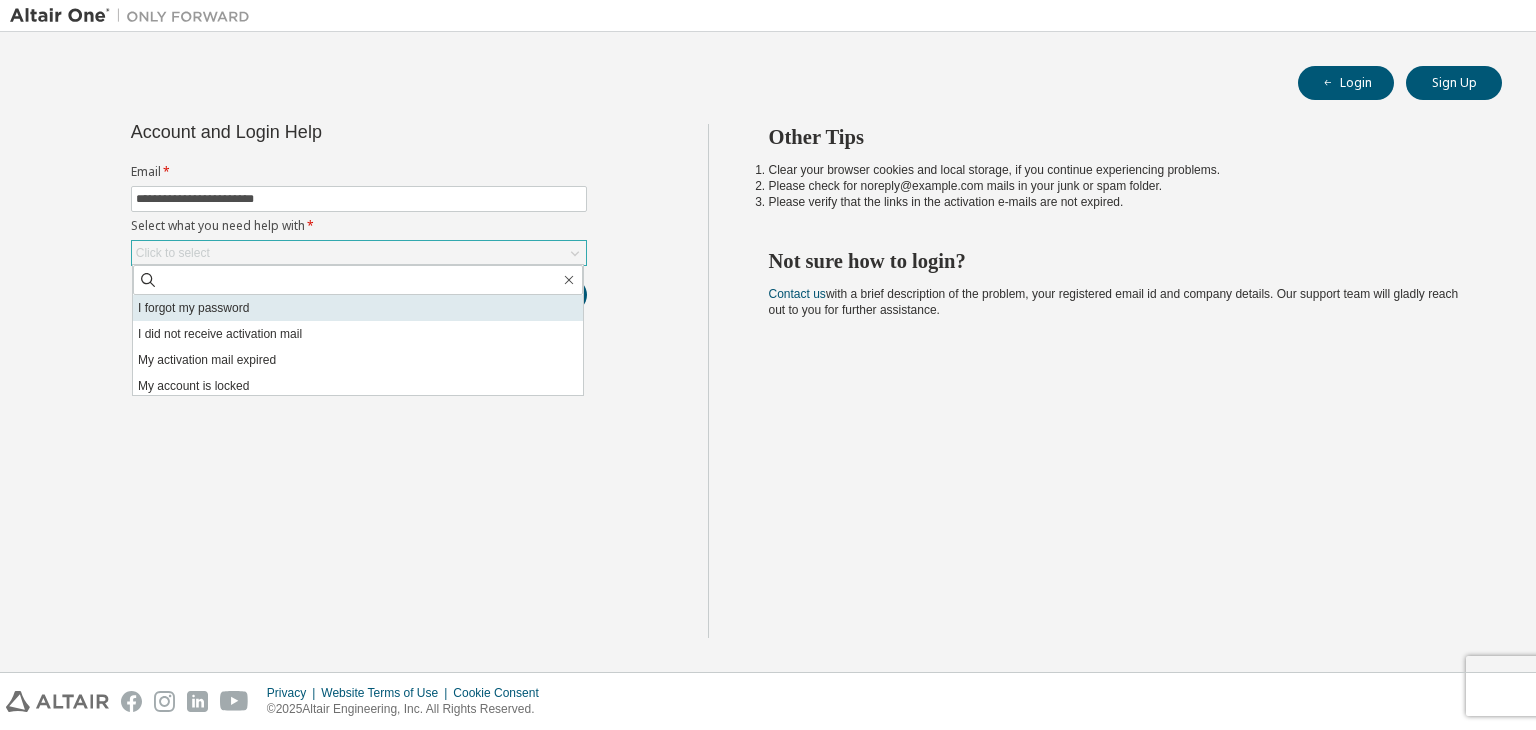 click on "I forgot my password" at bounding box center [358, 308] 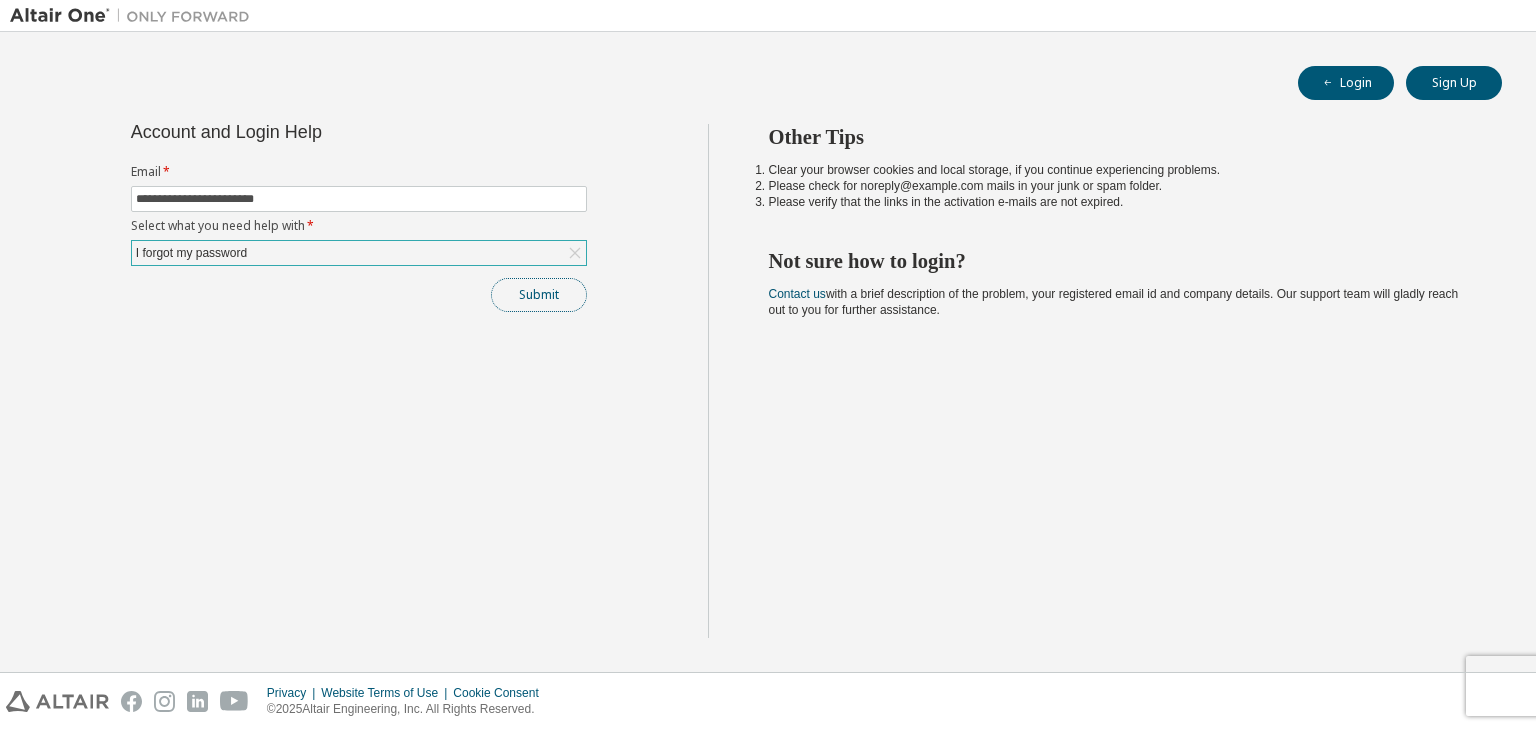 click on "Submit" at bounding box center (539, 295) 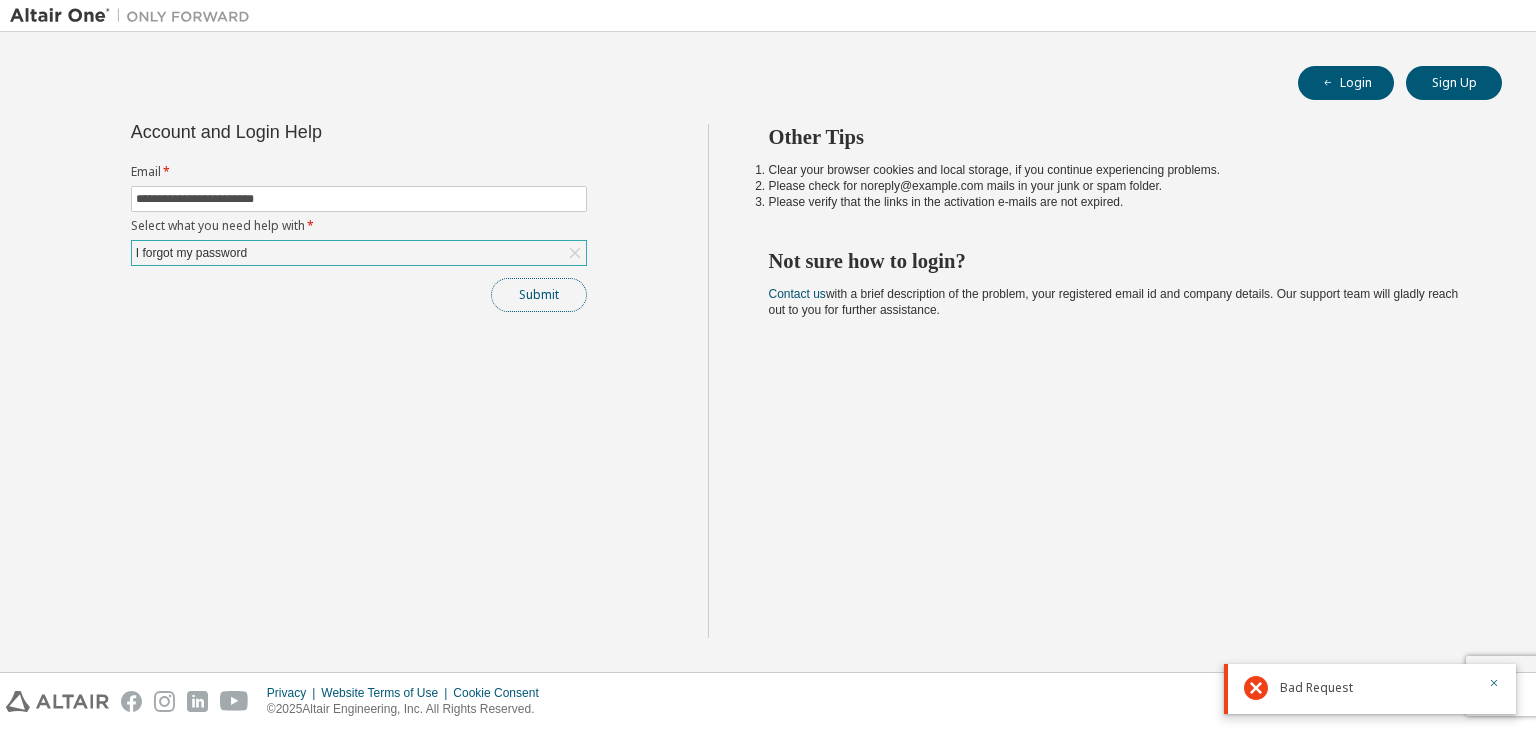 click on "Submit" at bounding box center [539, 295] 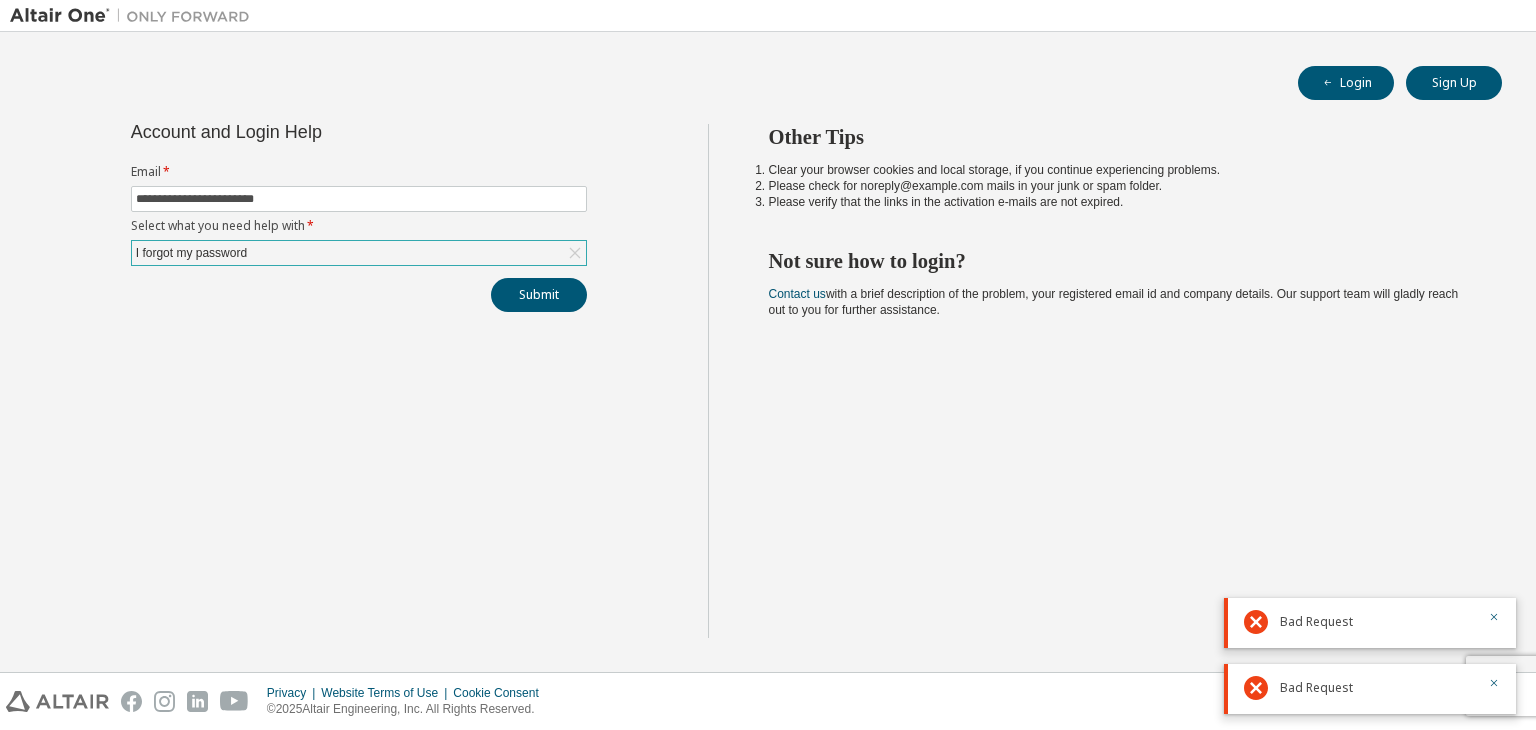 click on "I forgot my password" at bounding box center [359, 253] 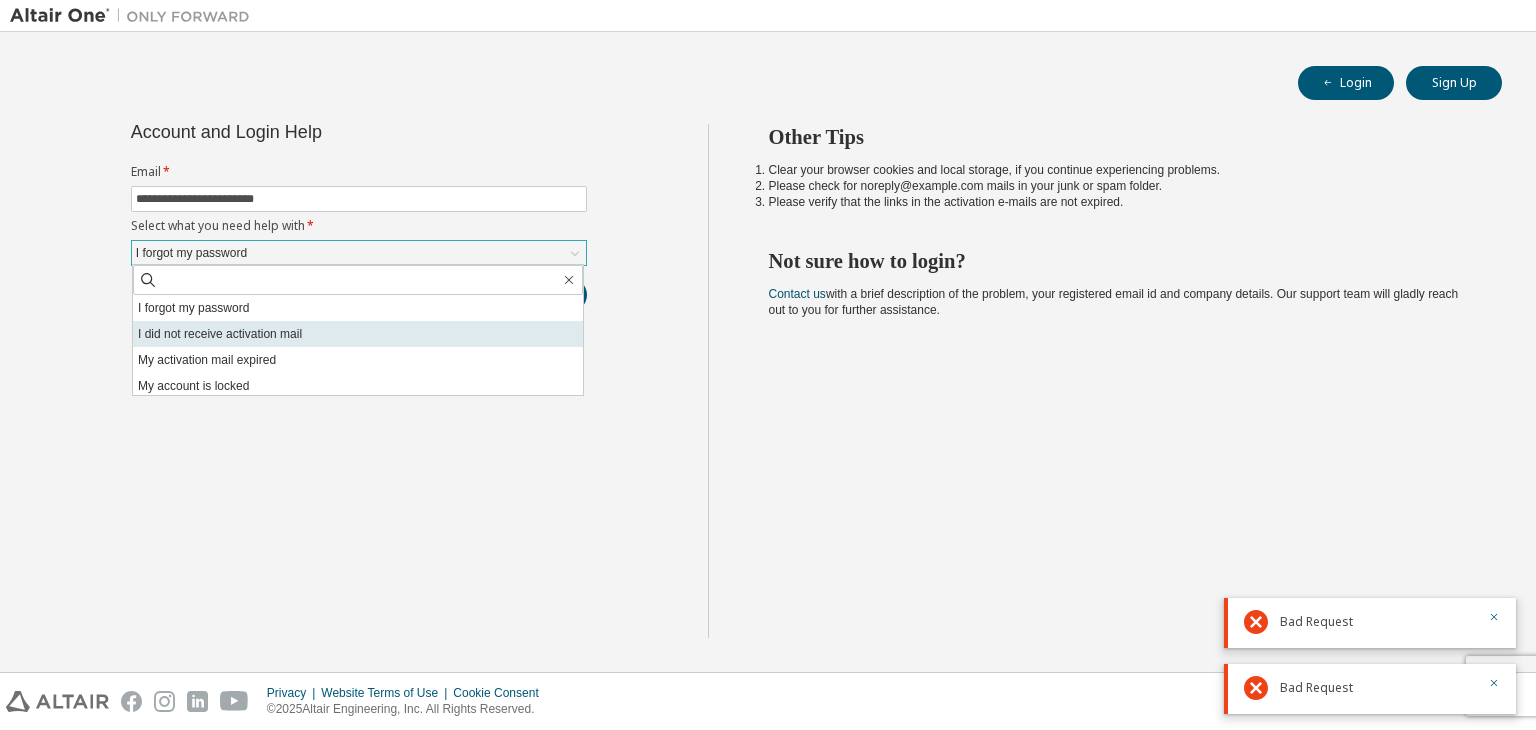 click on "I did not receive activation mail" at bounding box center [358, 334] 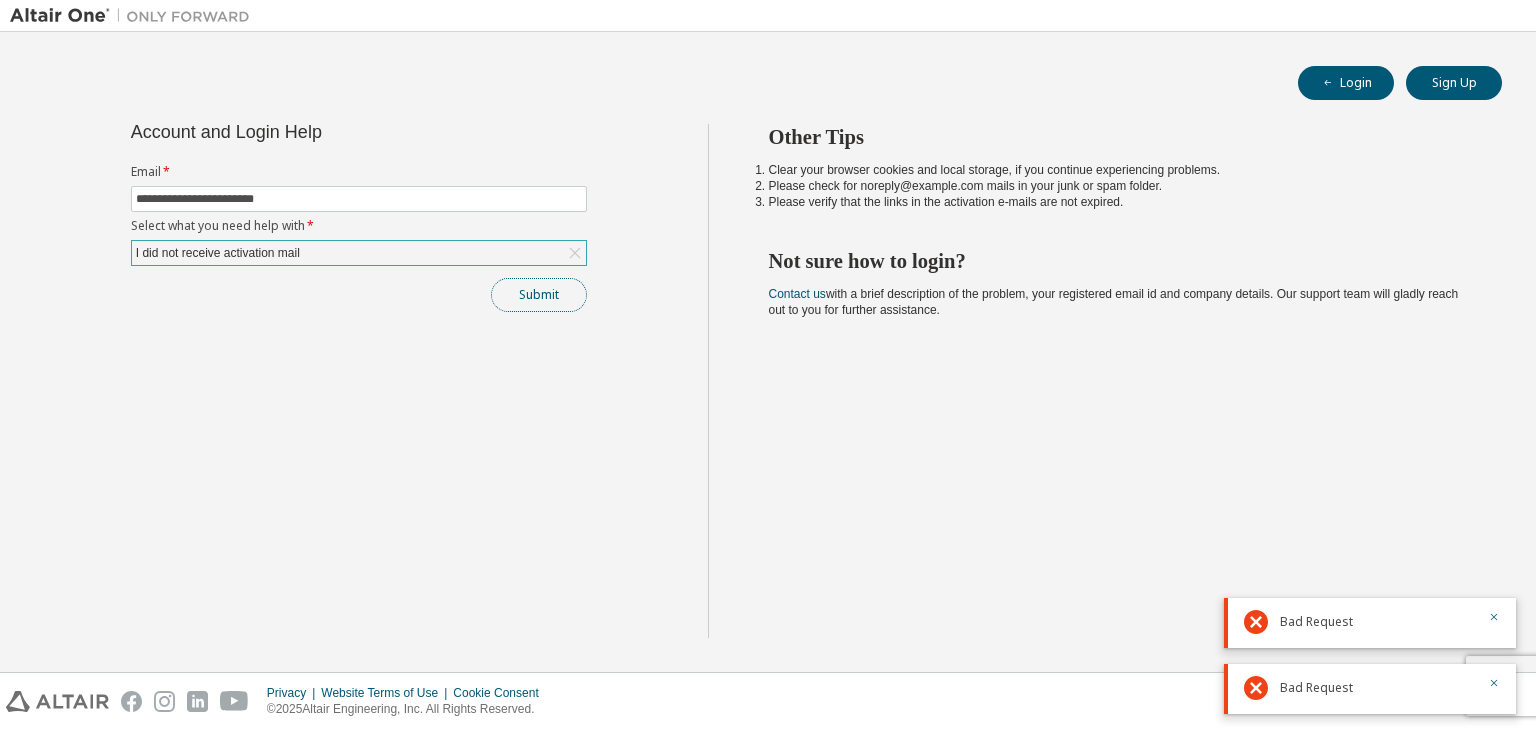 click on "Submit" at bounding box center [539, 295] 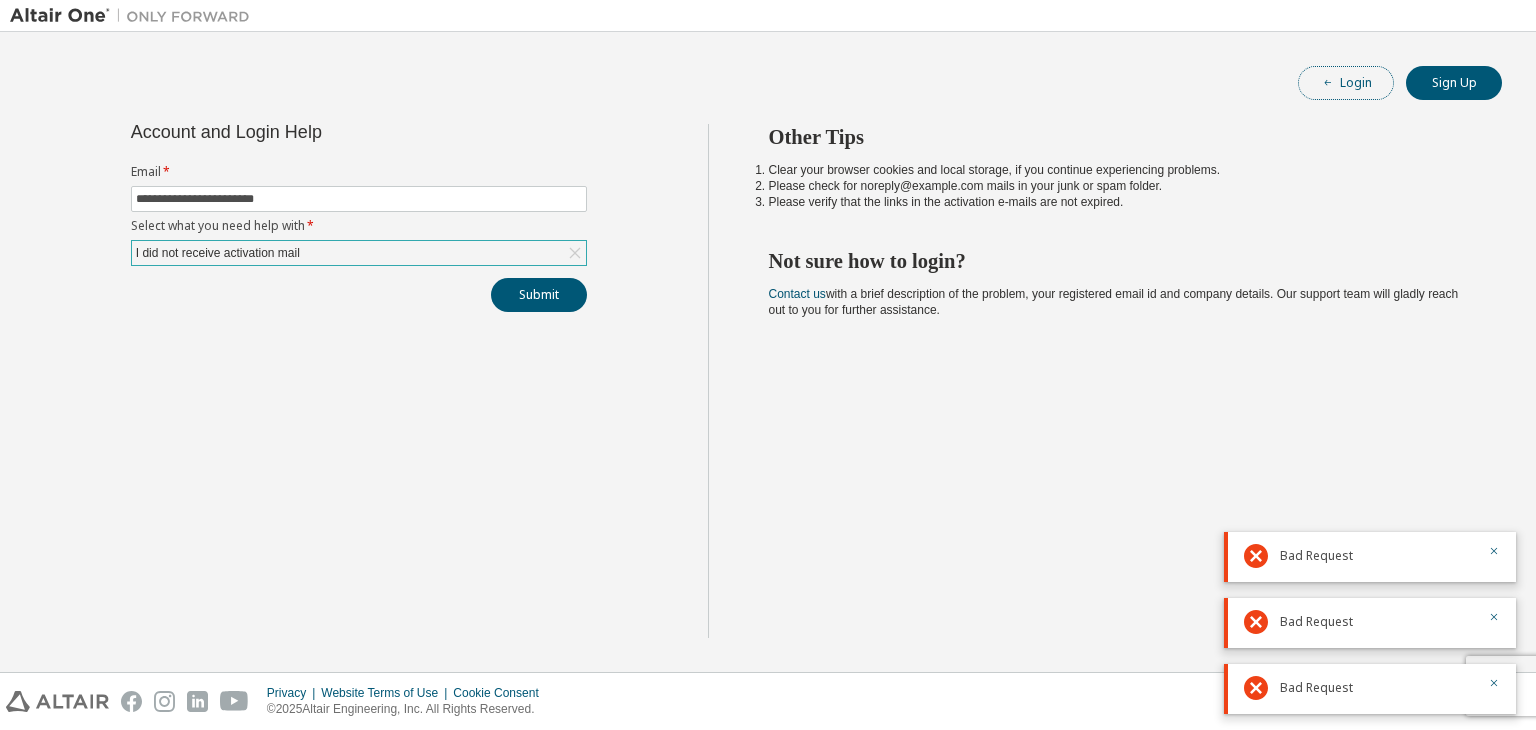 click on "Login" at bounding box center (1346, 83) 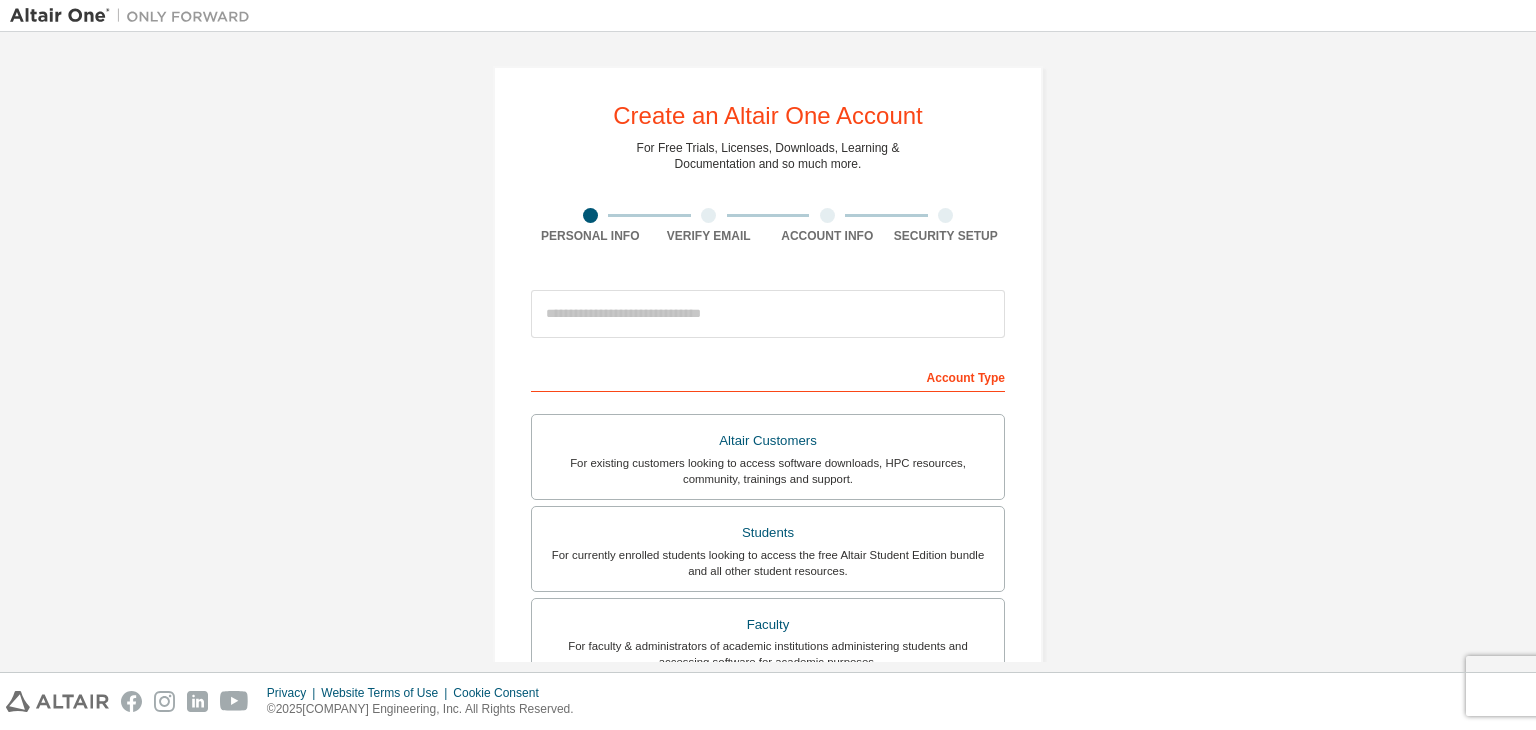 scroll, scrollTop: 0, scrollLeft: 0, axis: both 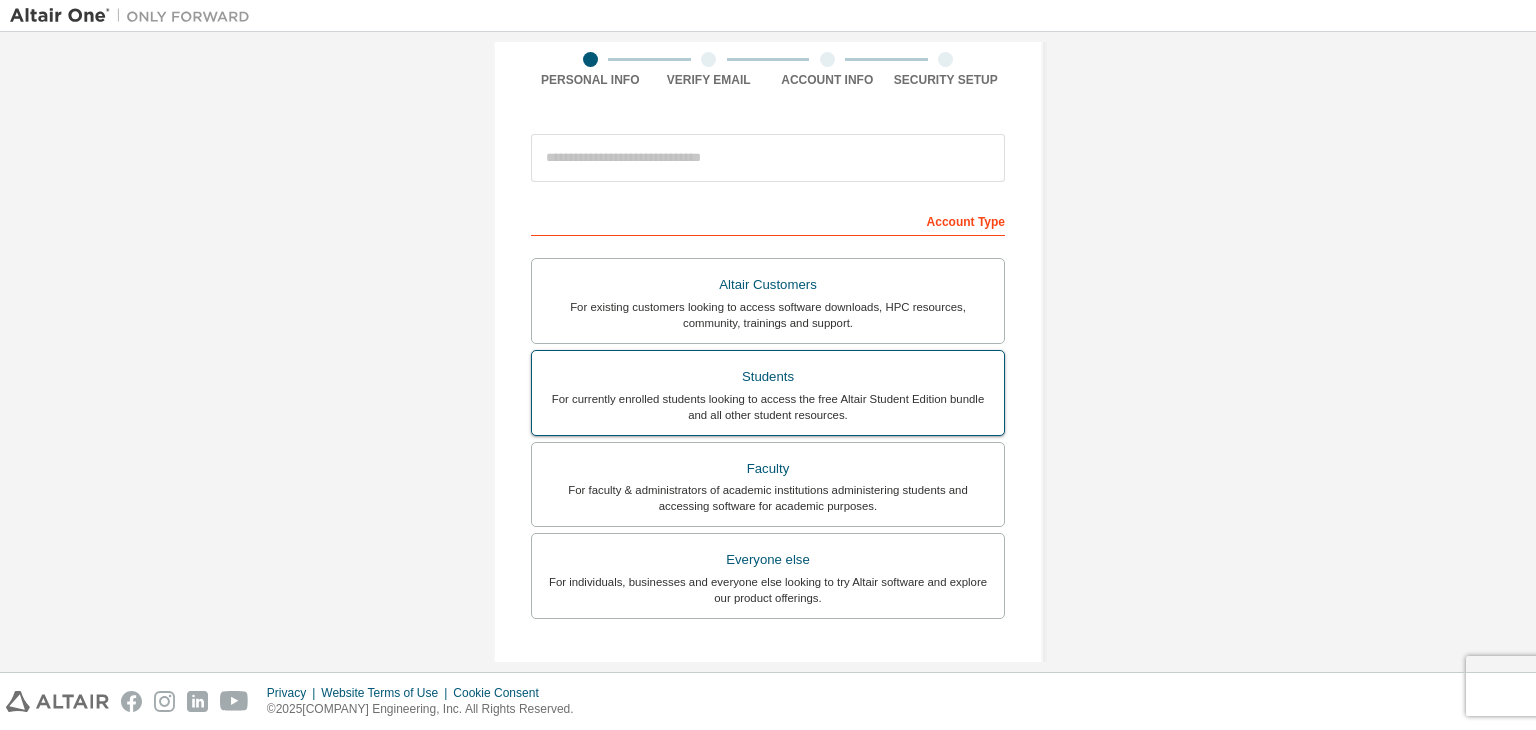 click on "For currently enrolled students looking to access the free Altair Student Edition bundle and all other student resources." at bounding box center [768, 407] 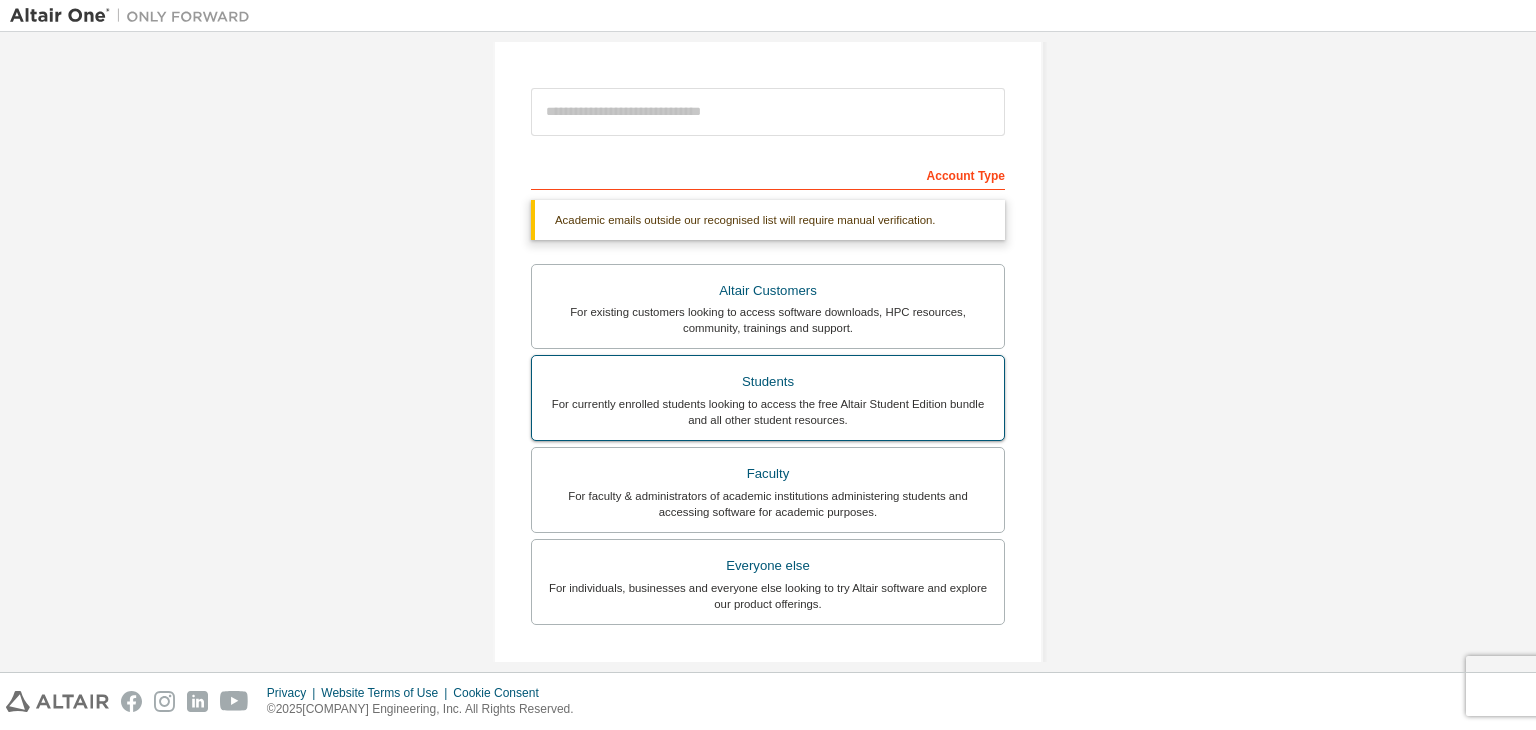 scroll, scrollTop: 204, scrollLeft: 0, axis: vertical 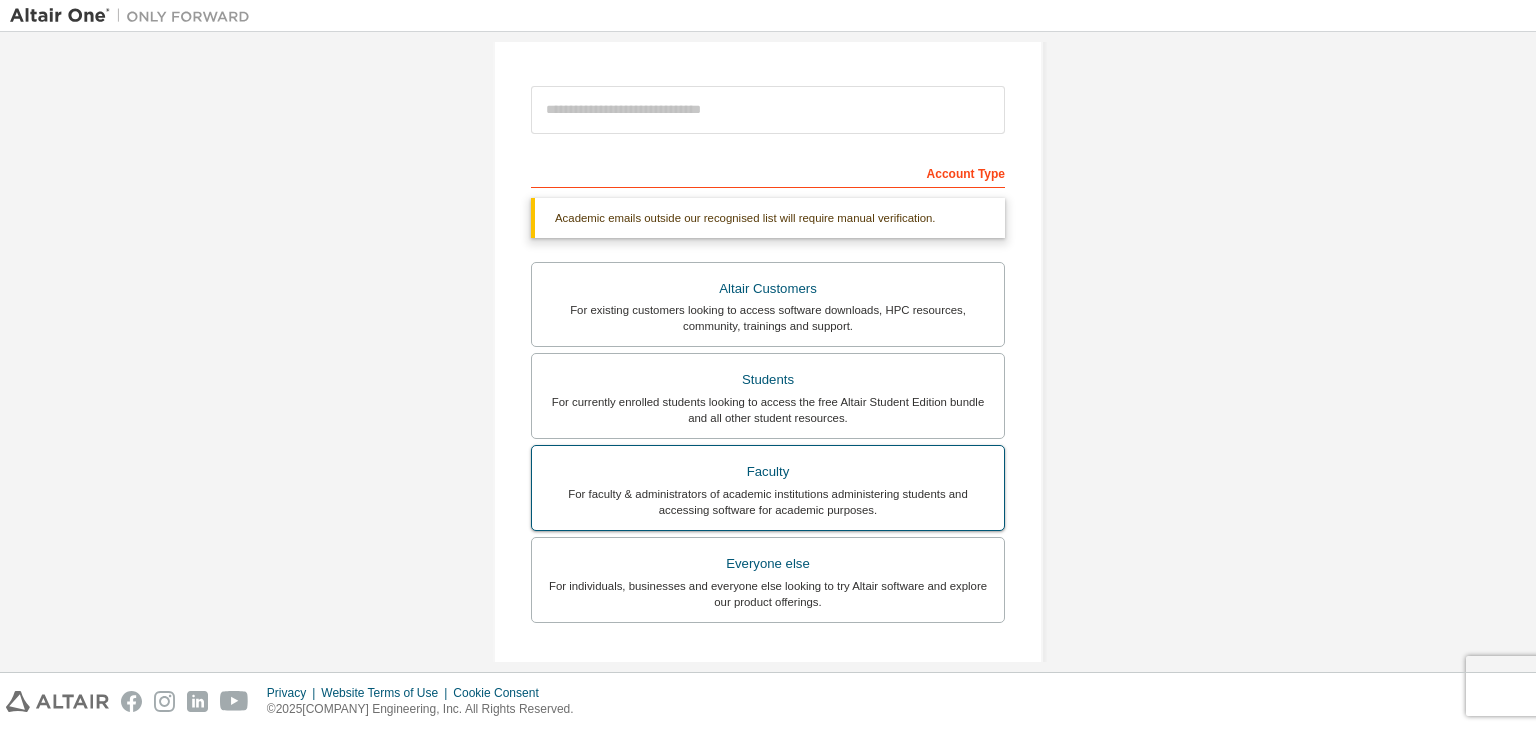 click on "Faculty" at bounding box center [768, 472] 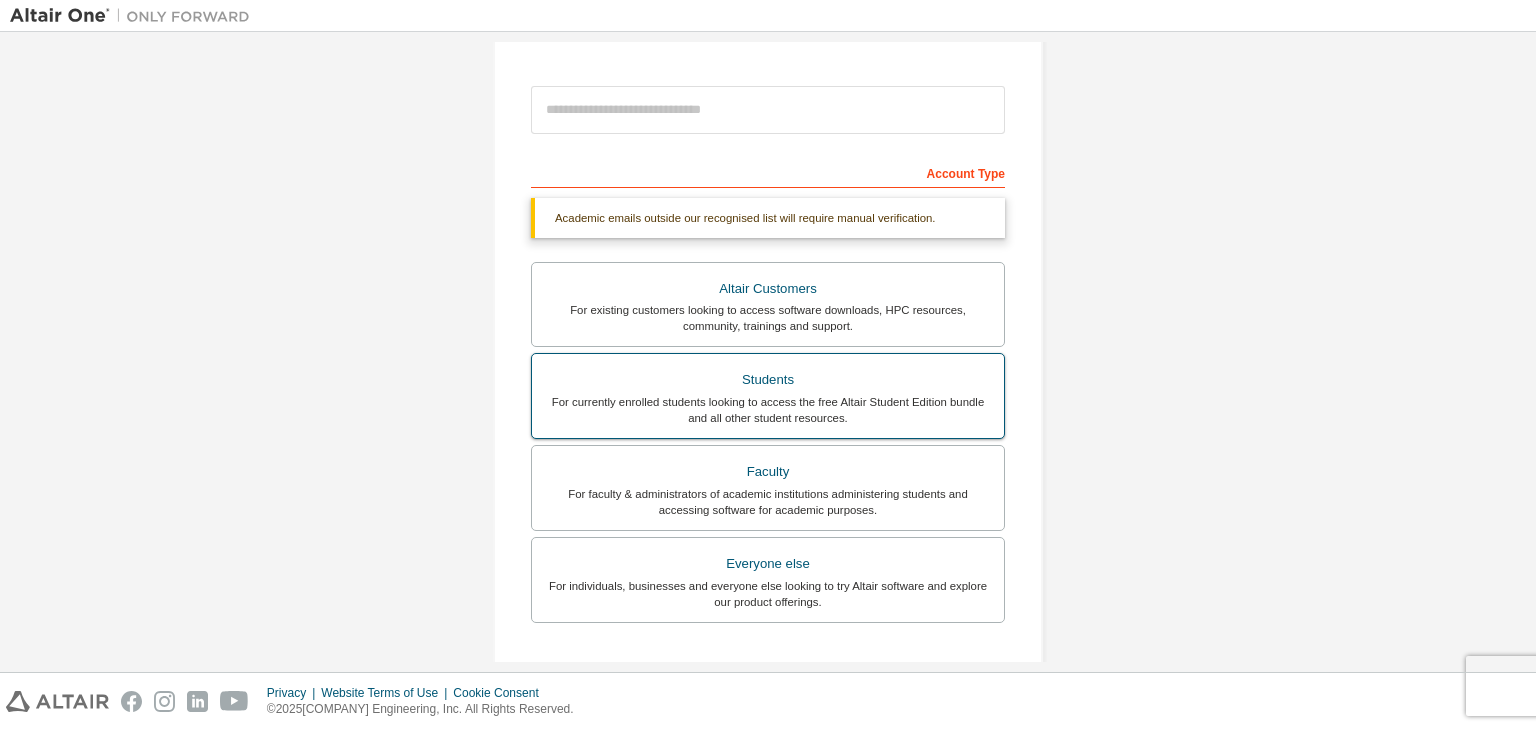 click on "Students" at bounding box center (768, 380) 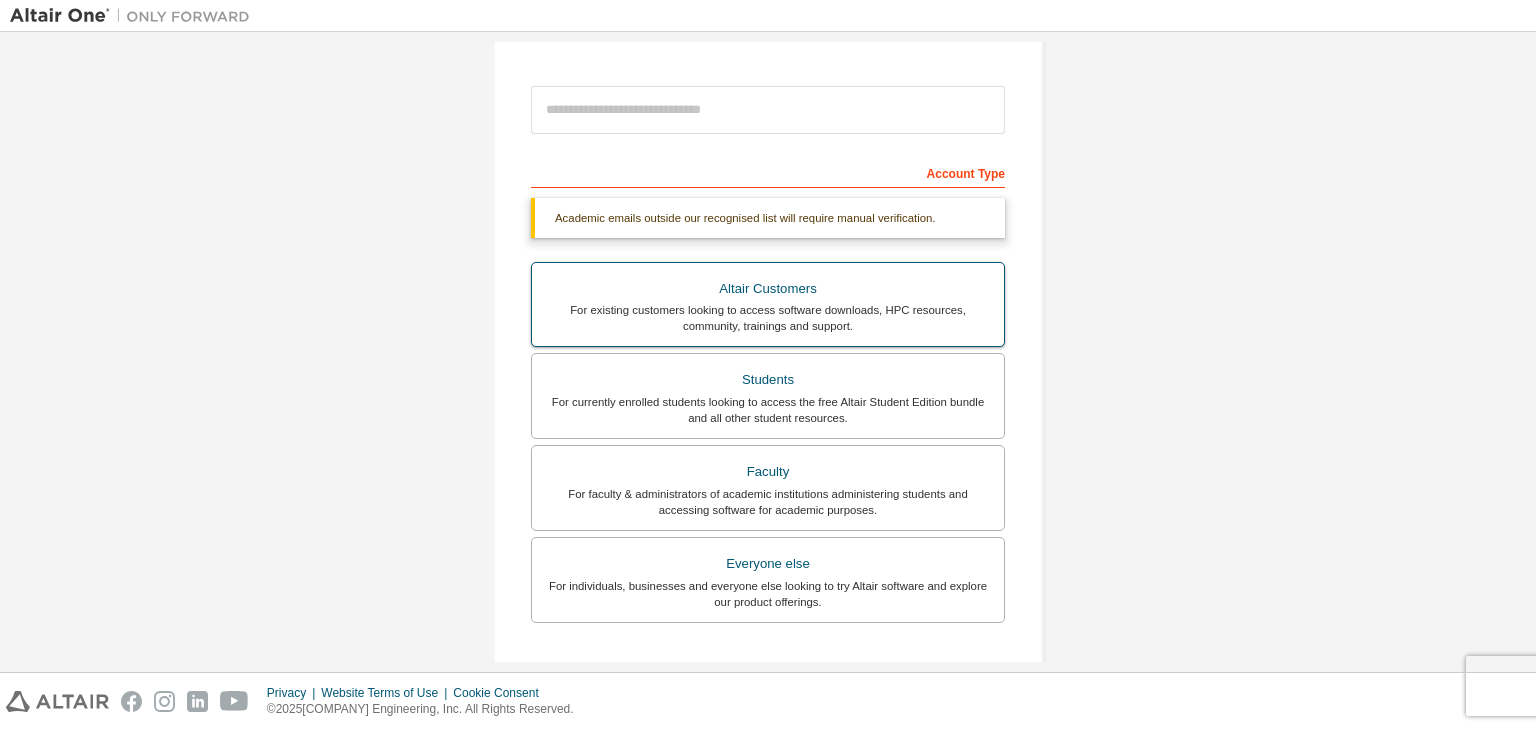 click on "Altair Customers" at bounding box center [768, 289] 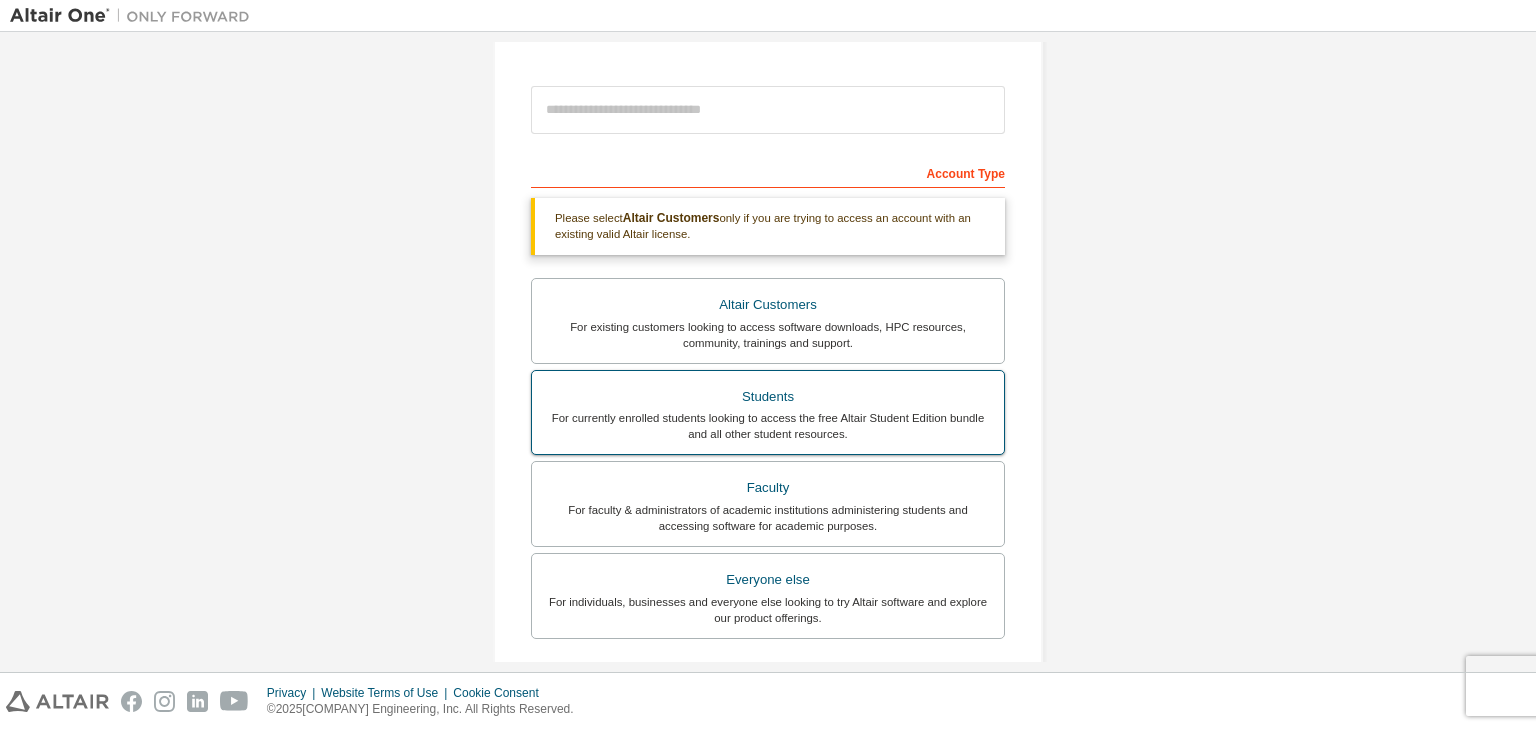 click on "Students For currently enrolled students looking to access the free Altair Student Edition bundle and all other student resources." at bounding box center [768, 413] 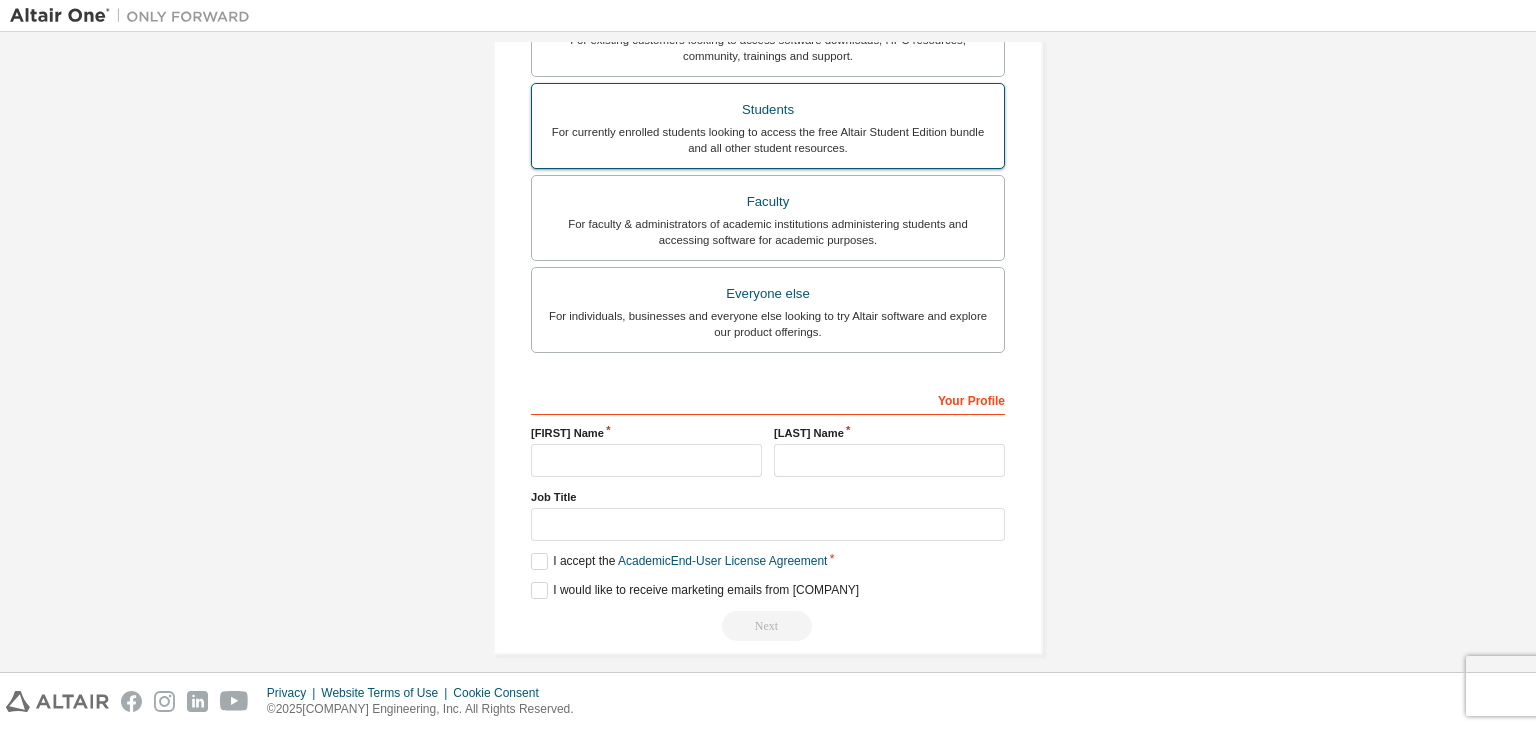 scroll, scrollTop: 487, scrollLeft: 0, axis: vertical 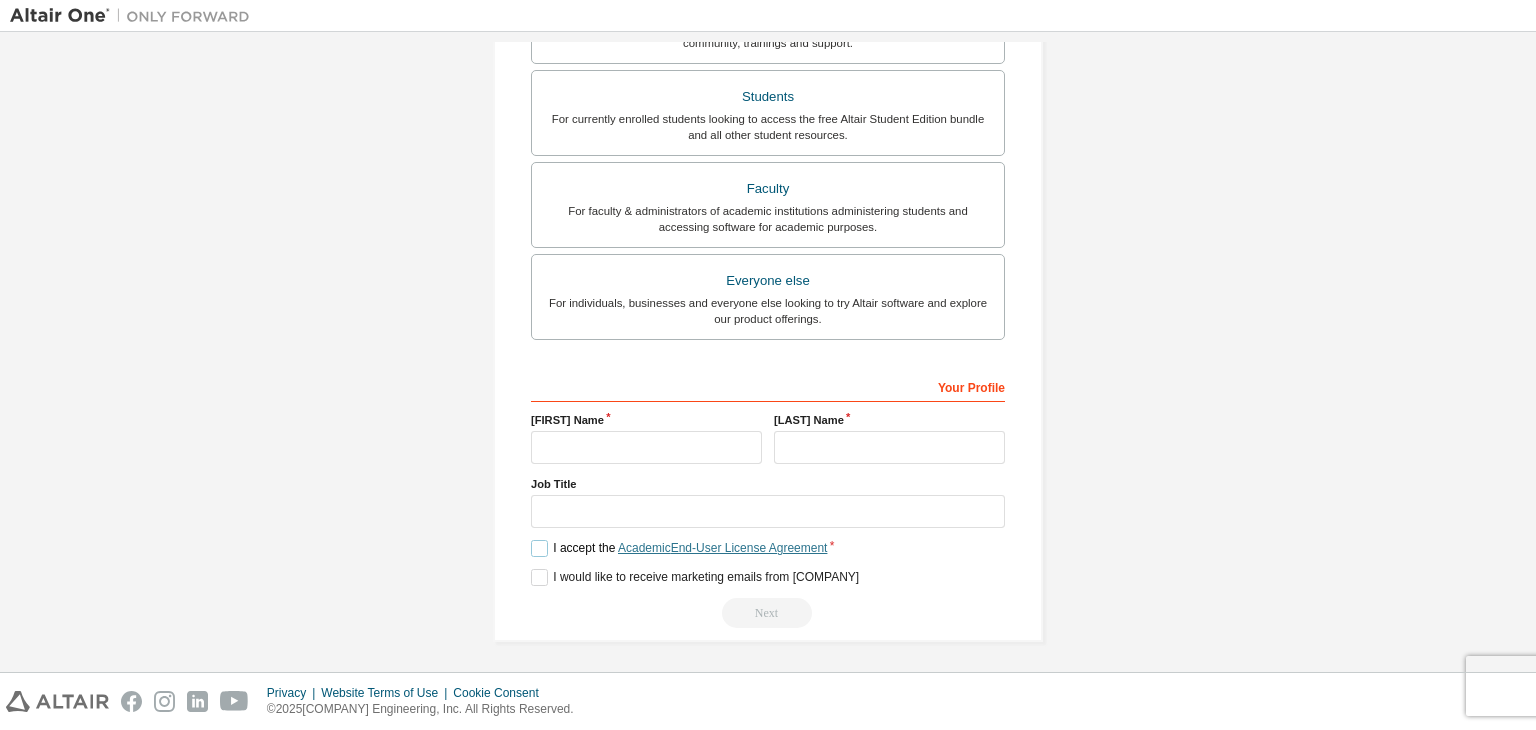 click on "Academic   End-User License Agreement" at bounding box center (722, 548) 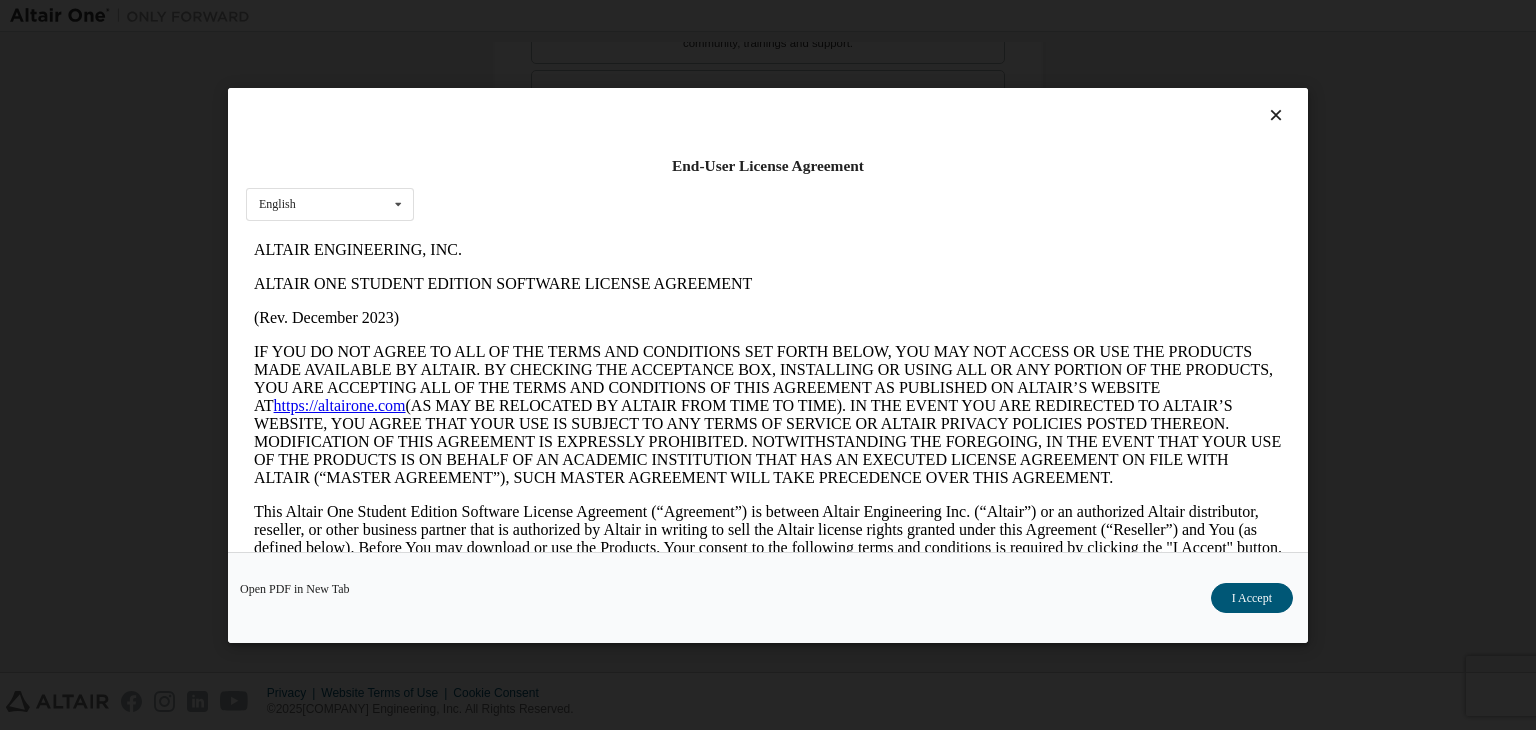 scroll, scrollTop: 0, scrollLeft: 0, axis: both 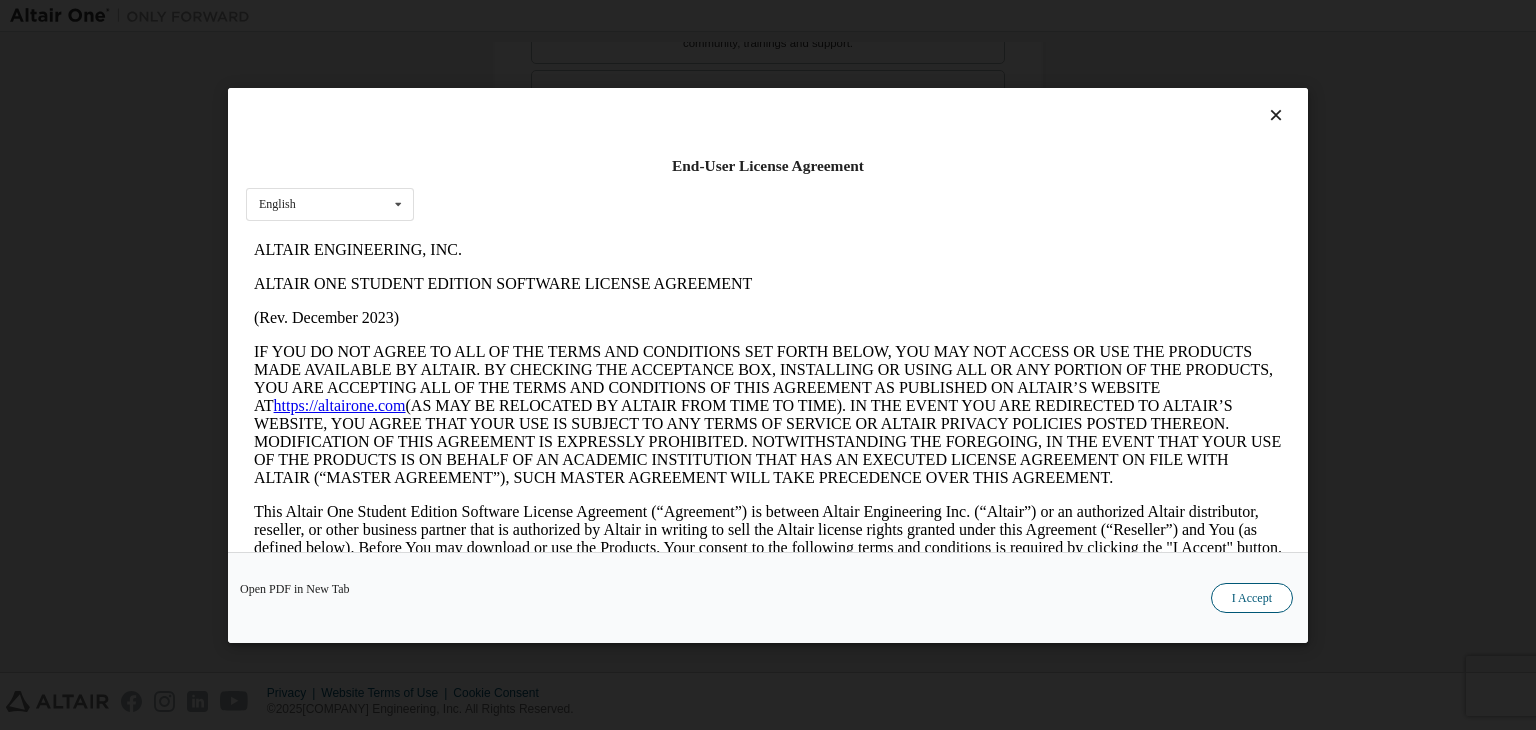 click on "I Accept" at bounding box center [1252, 598] 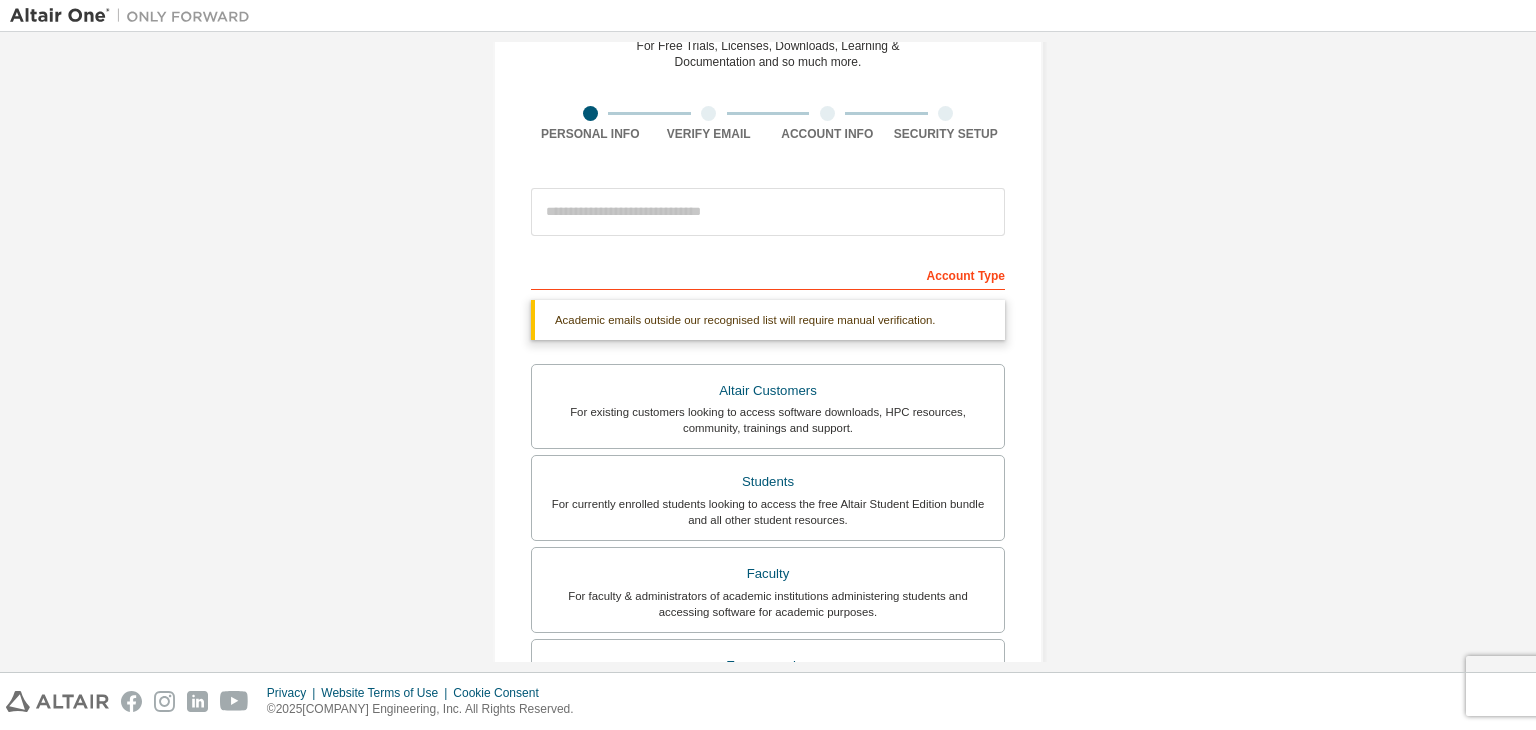 scroll, scrollTop: 0, scrollLeft: 0, axis: both 